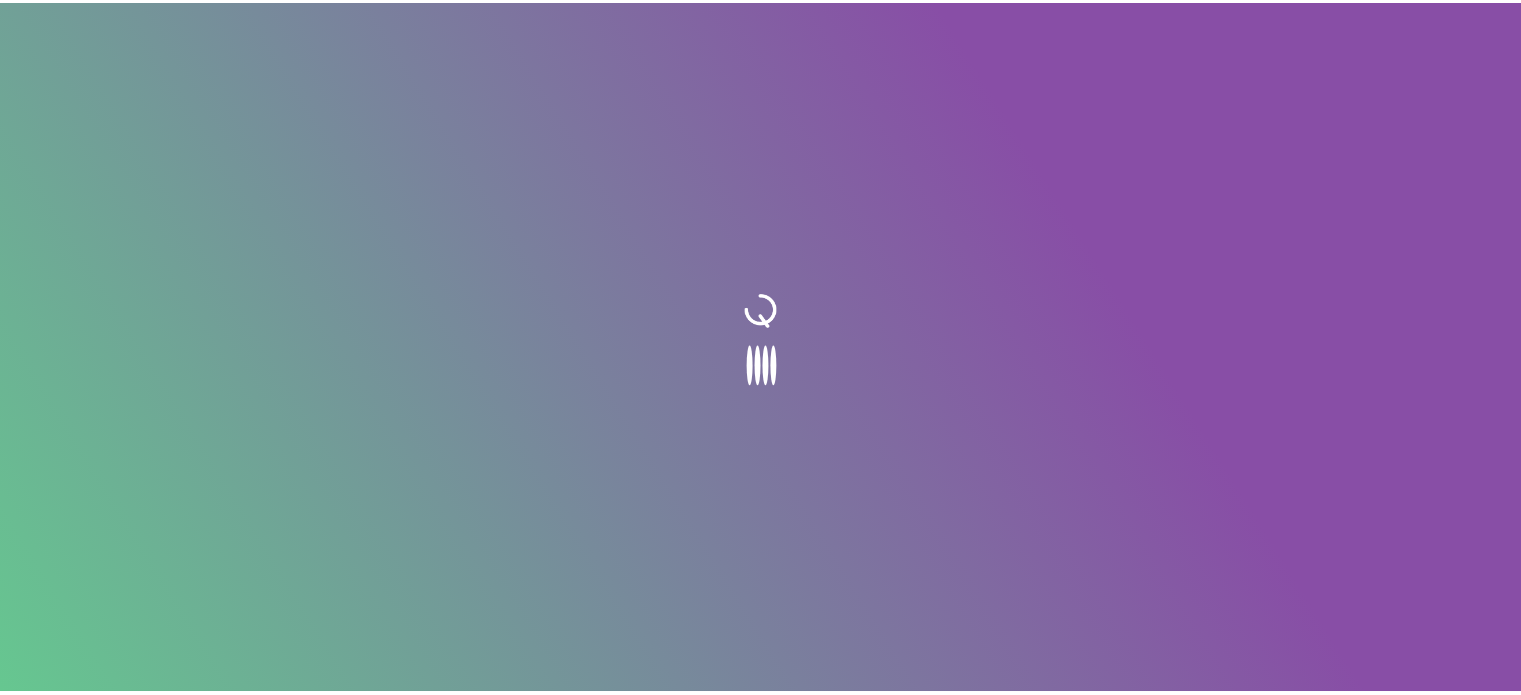 scroll, scrollTop: 0, scrollLeft: 0, axis: both 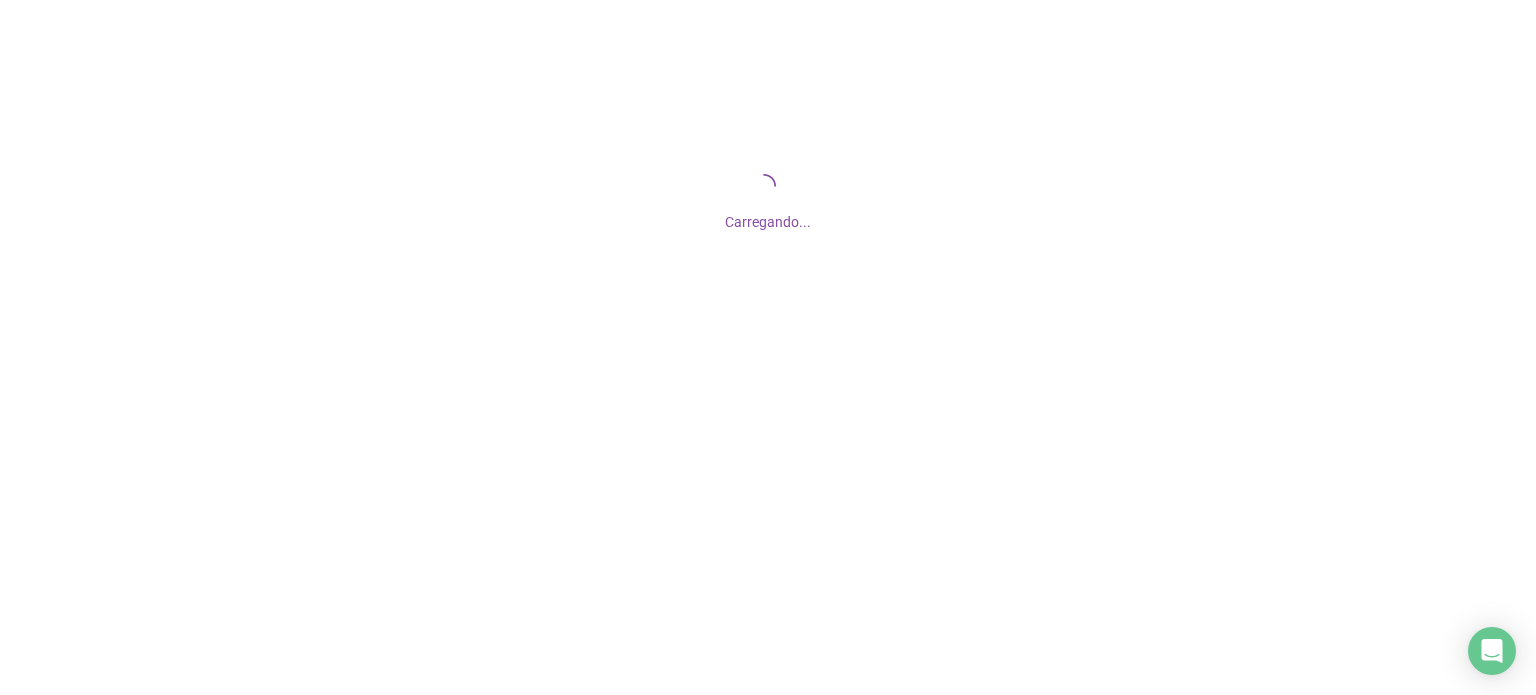 click on "Carregando..." at bounding box center (768, 222) 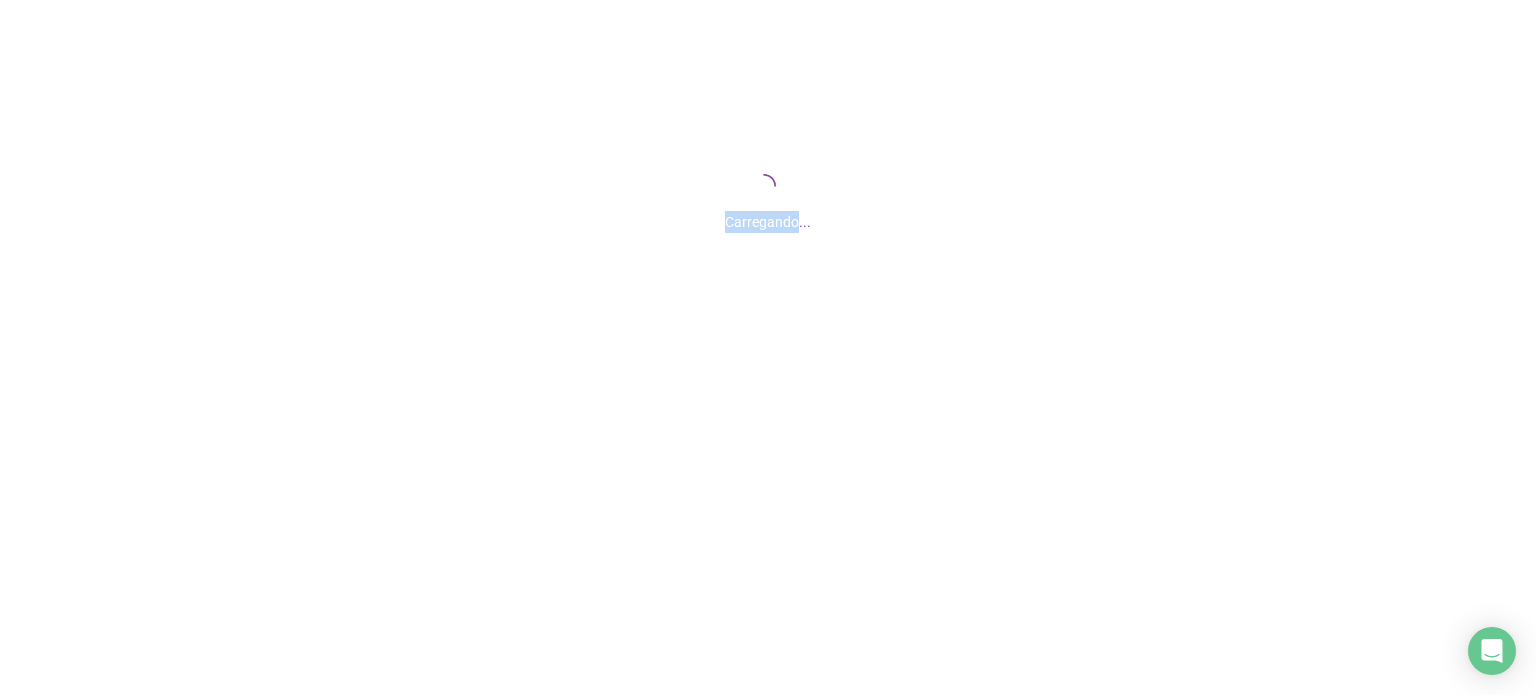 click on "Carregando..." at bounding box center (768, 222) 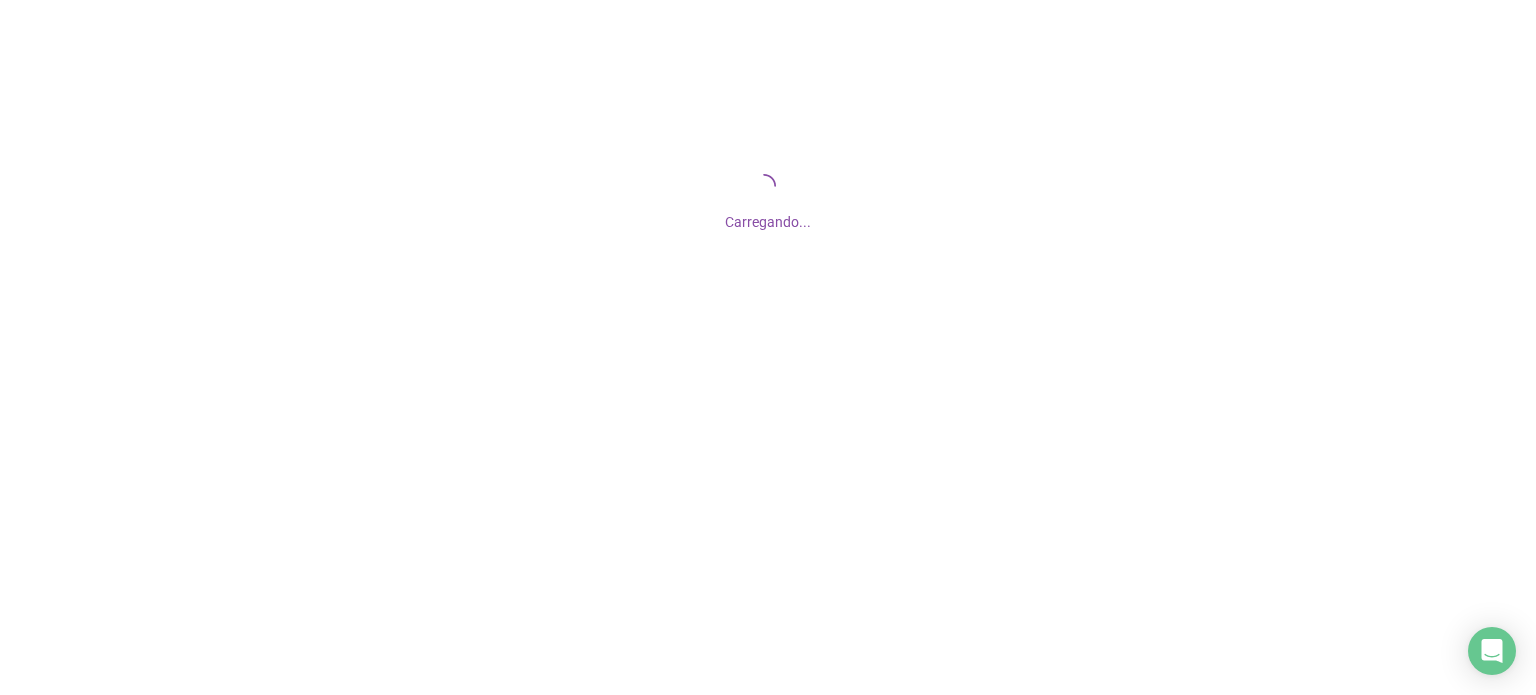 click on "Carregando..." at bounding box center (768, 216) 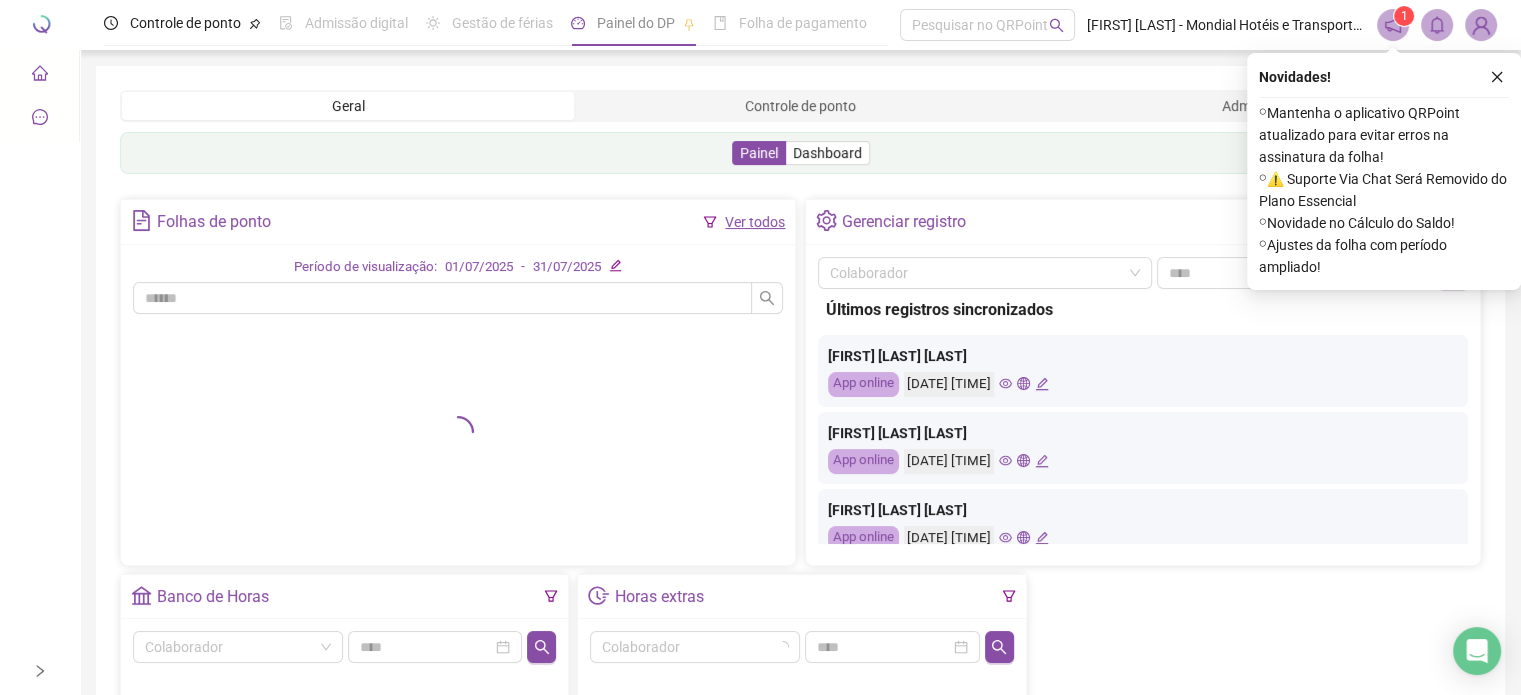 click 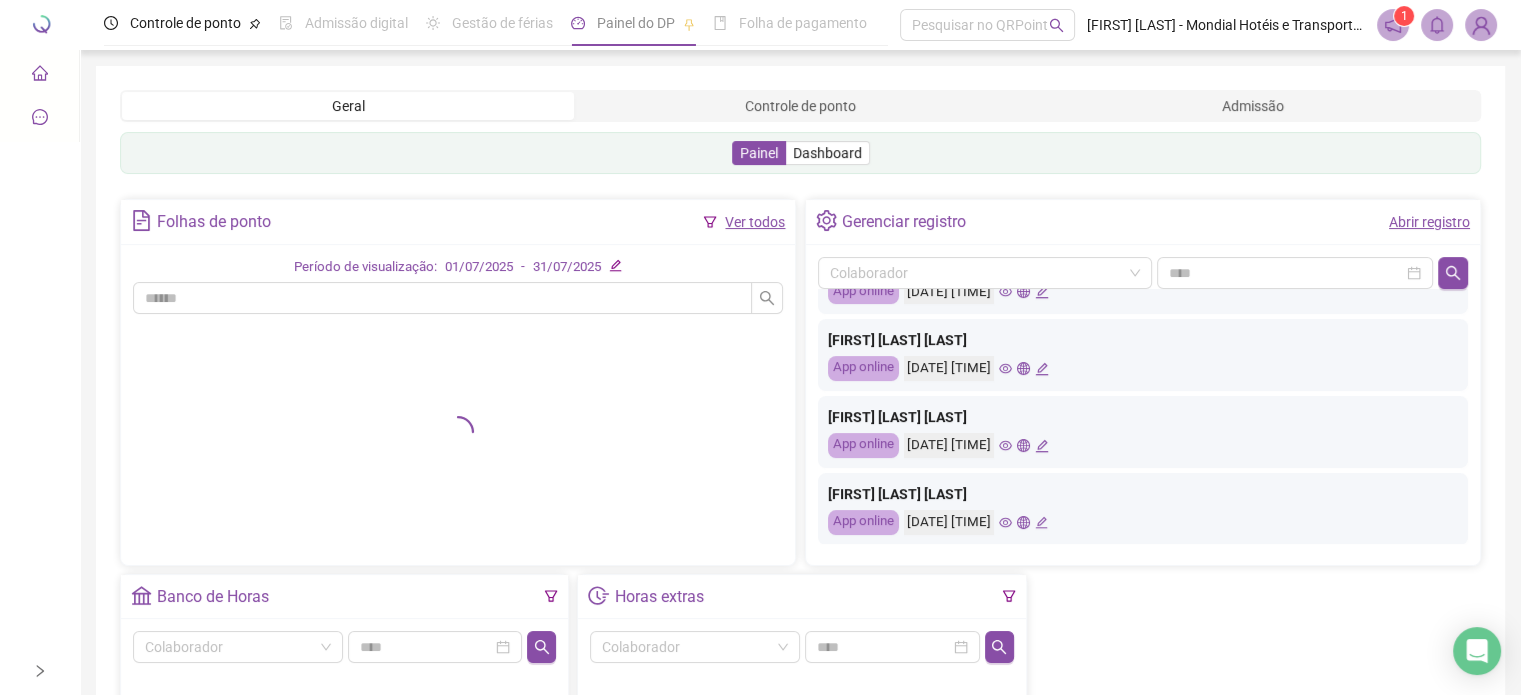 scroll, scrollTop: 0, scrollLeft: 0, axis: both 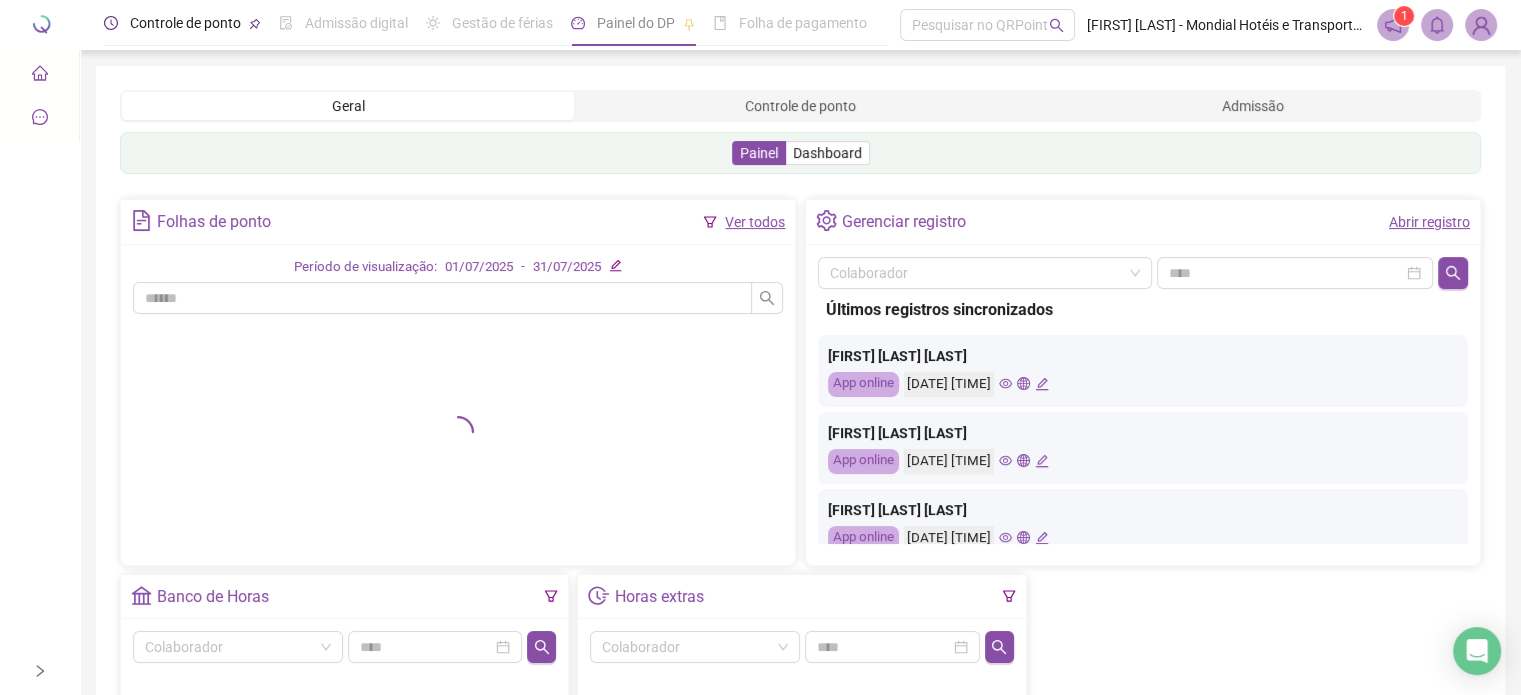 click on "Controle de ponto" at bounding box center [185, 23] 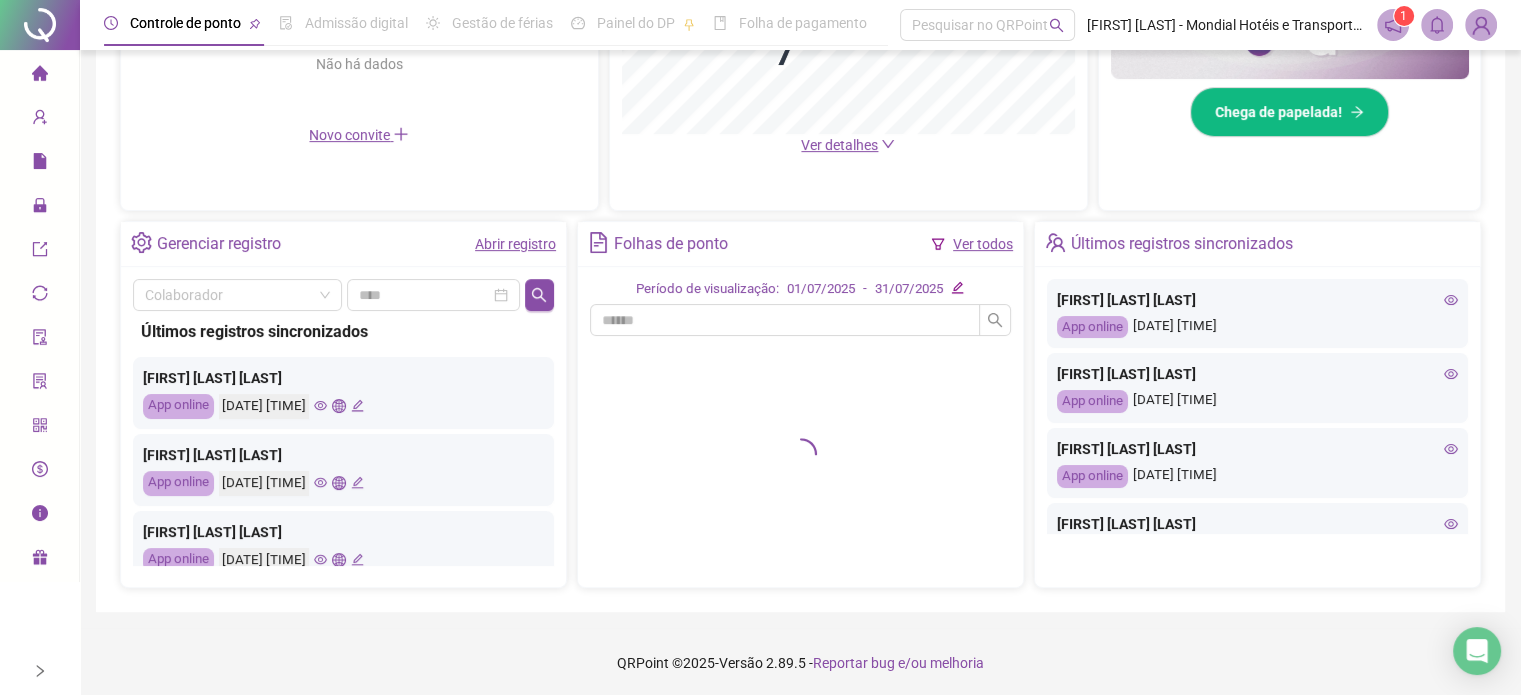 scroll, scrollTop: 604, scrollLeft: 0, axis: vertical 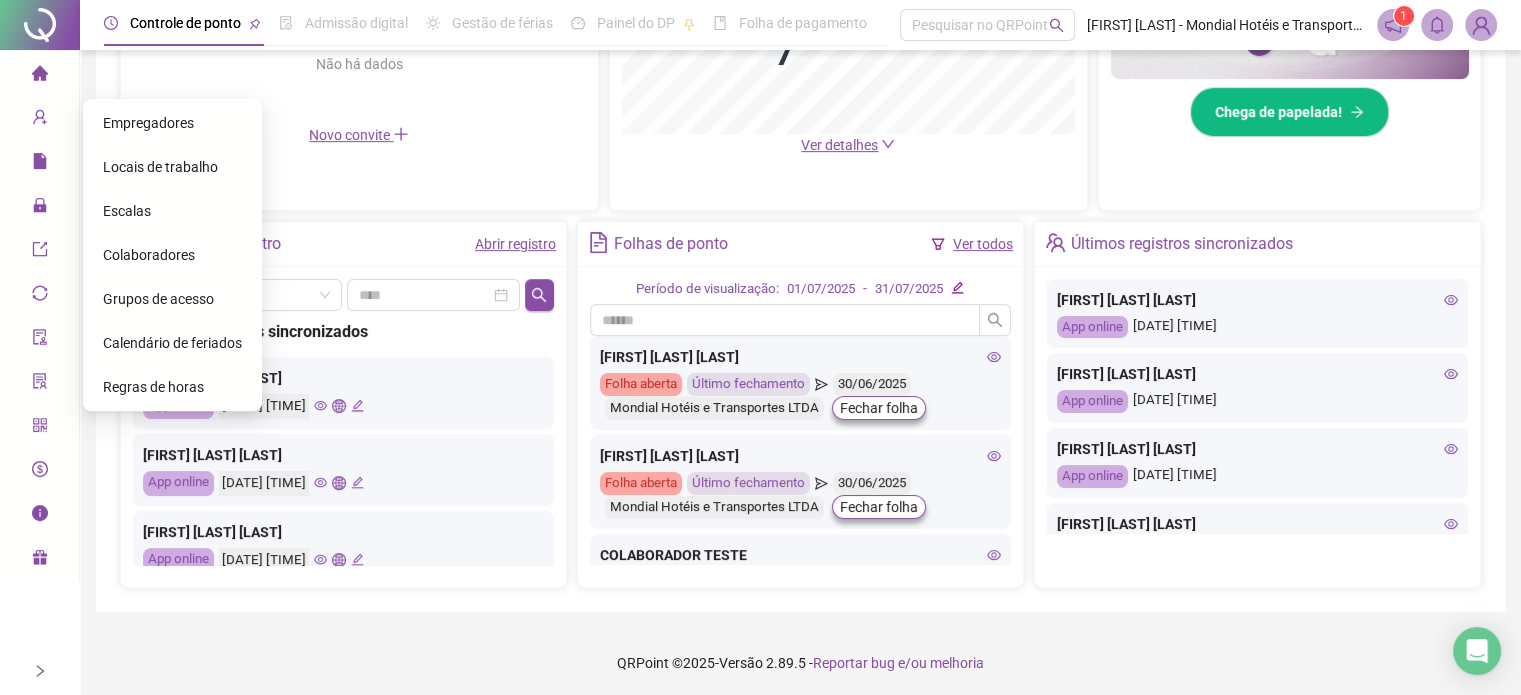 click on "Colaboradores" at bounding box center (149, 255) 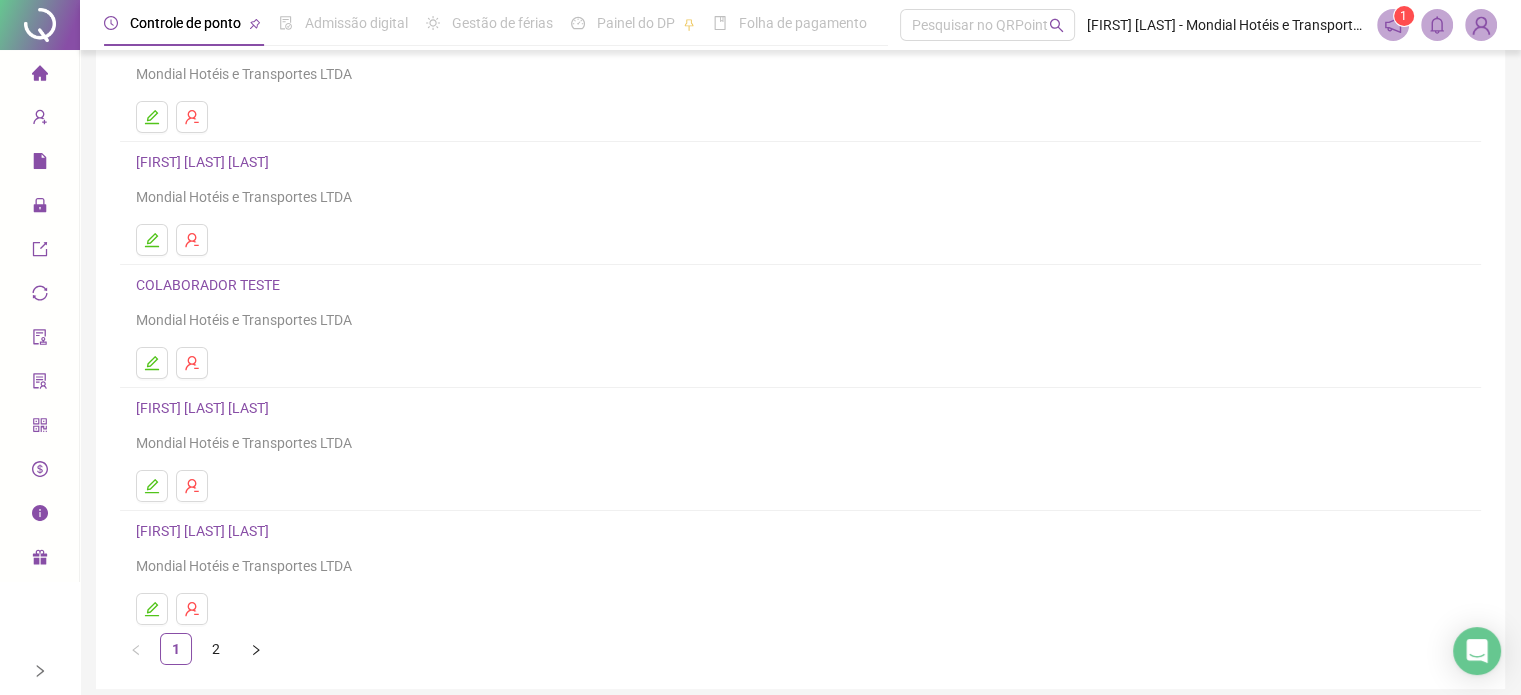 scroll, scrollTop: 271, scrollLeft: 0, axis: vertical 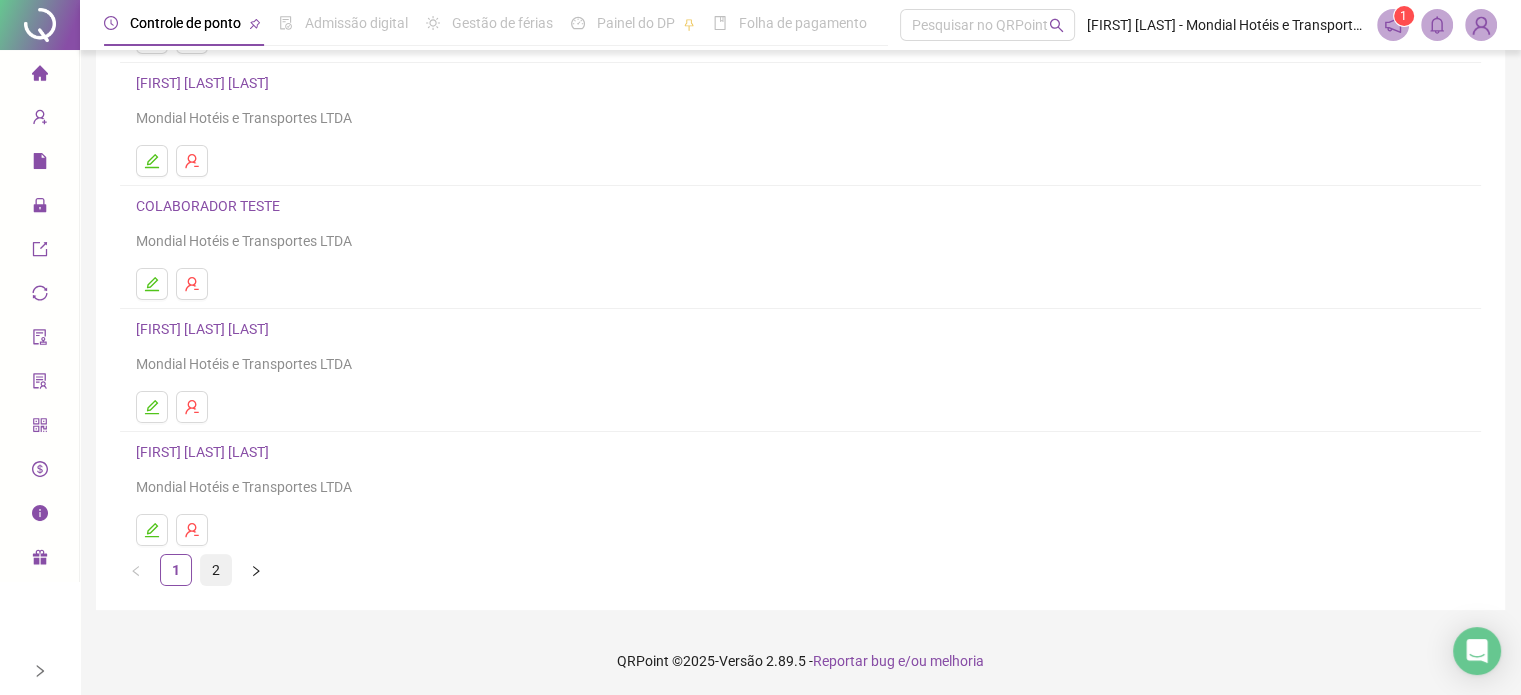 click on "2" at bounding box center (216, 570) 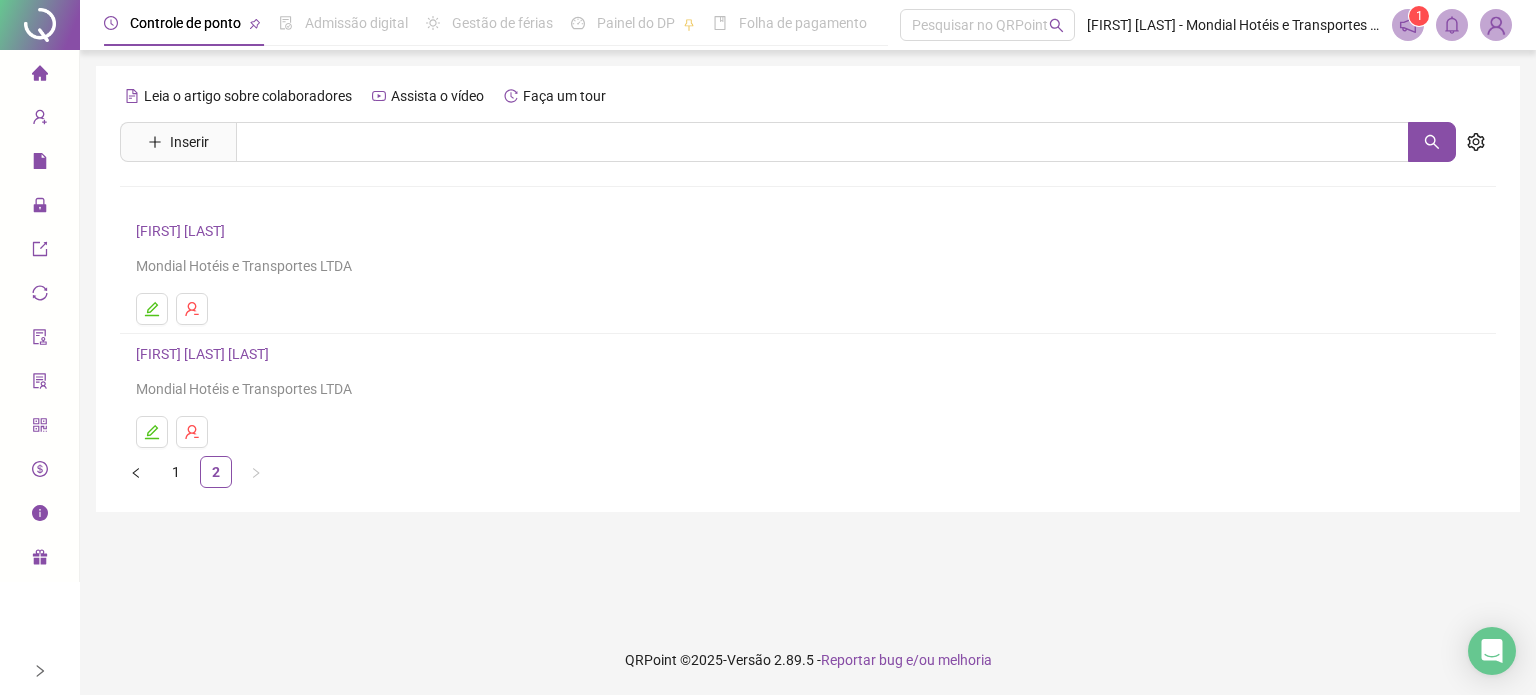 click on "[FIRST] [LAST] - Mondial Hotéis e Transportes LTDA" at bounding box center [808, 248] 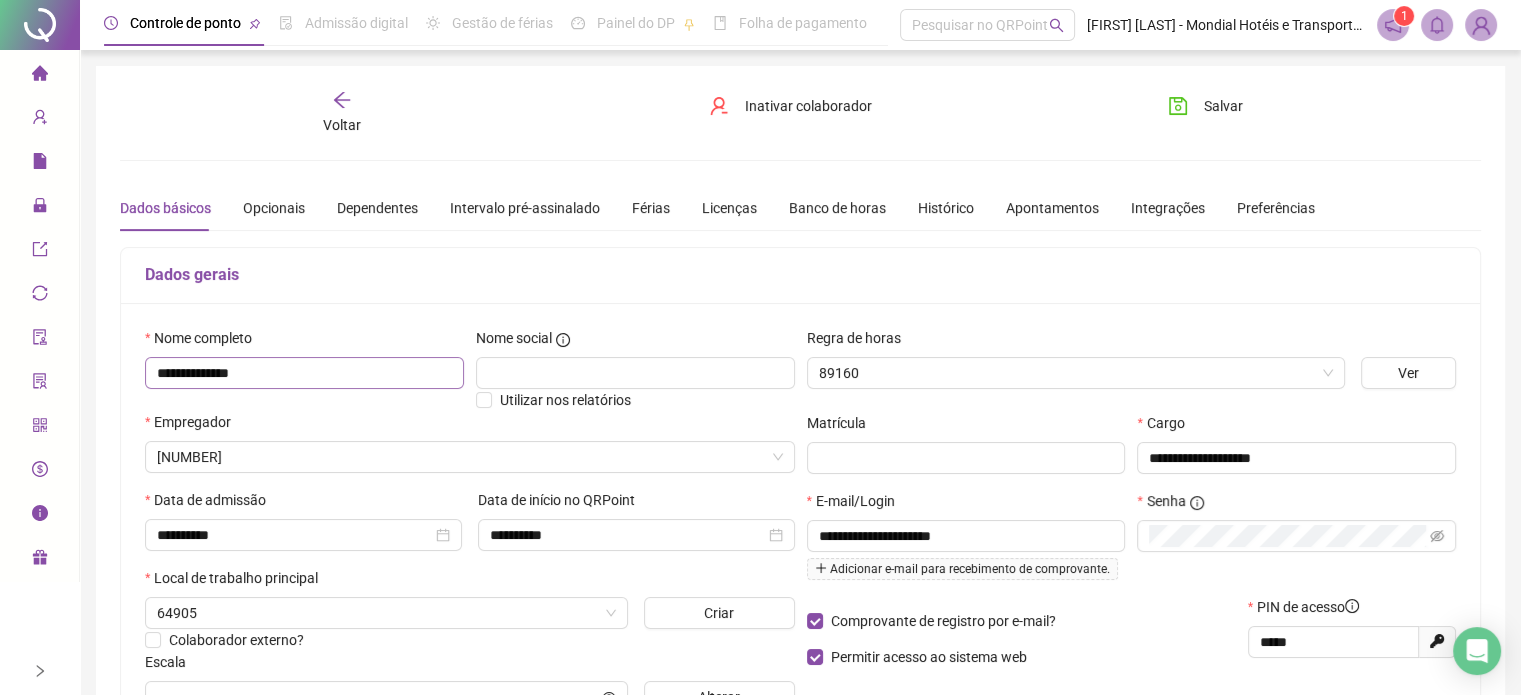 type on "**********" 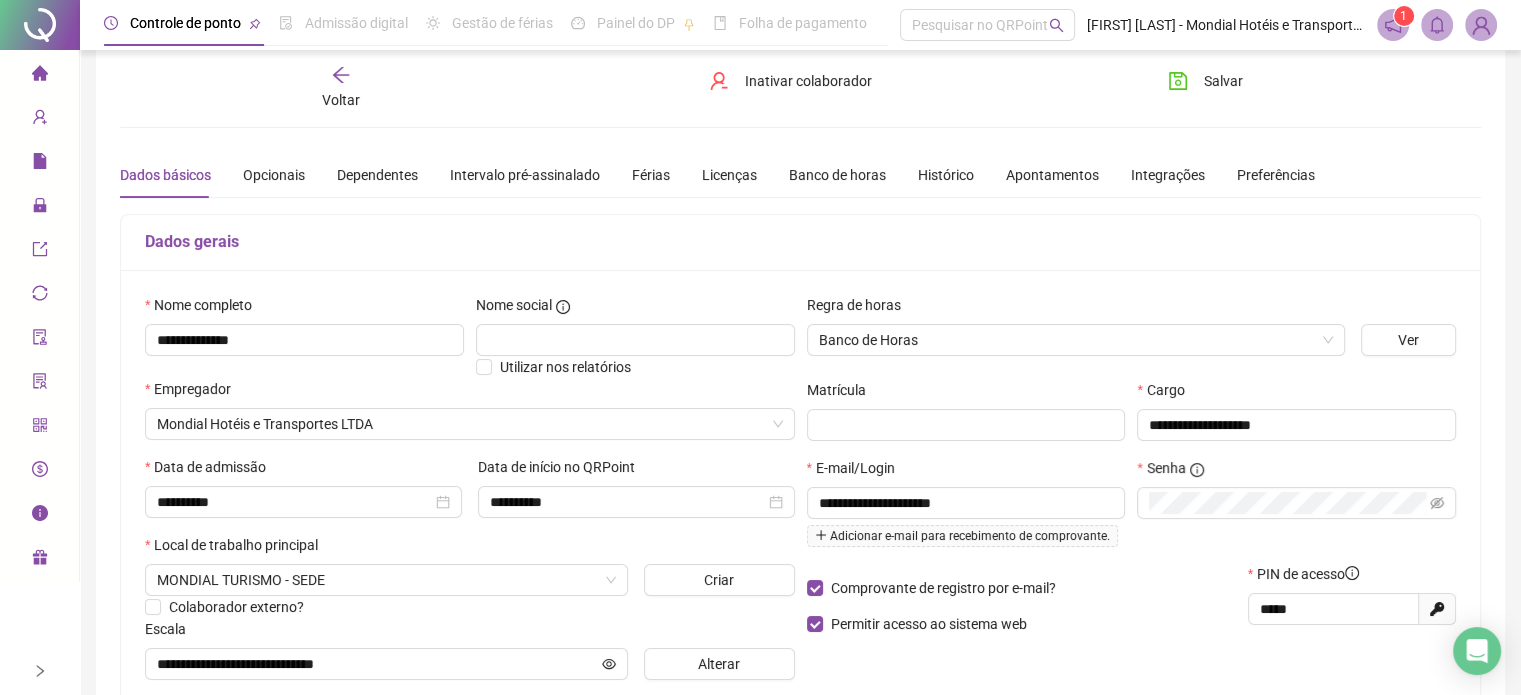 scroll, scrollTop: 0, scrollLeft: 0, axis: both 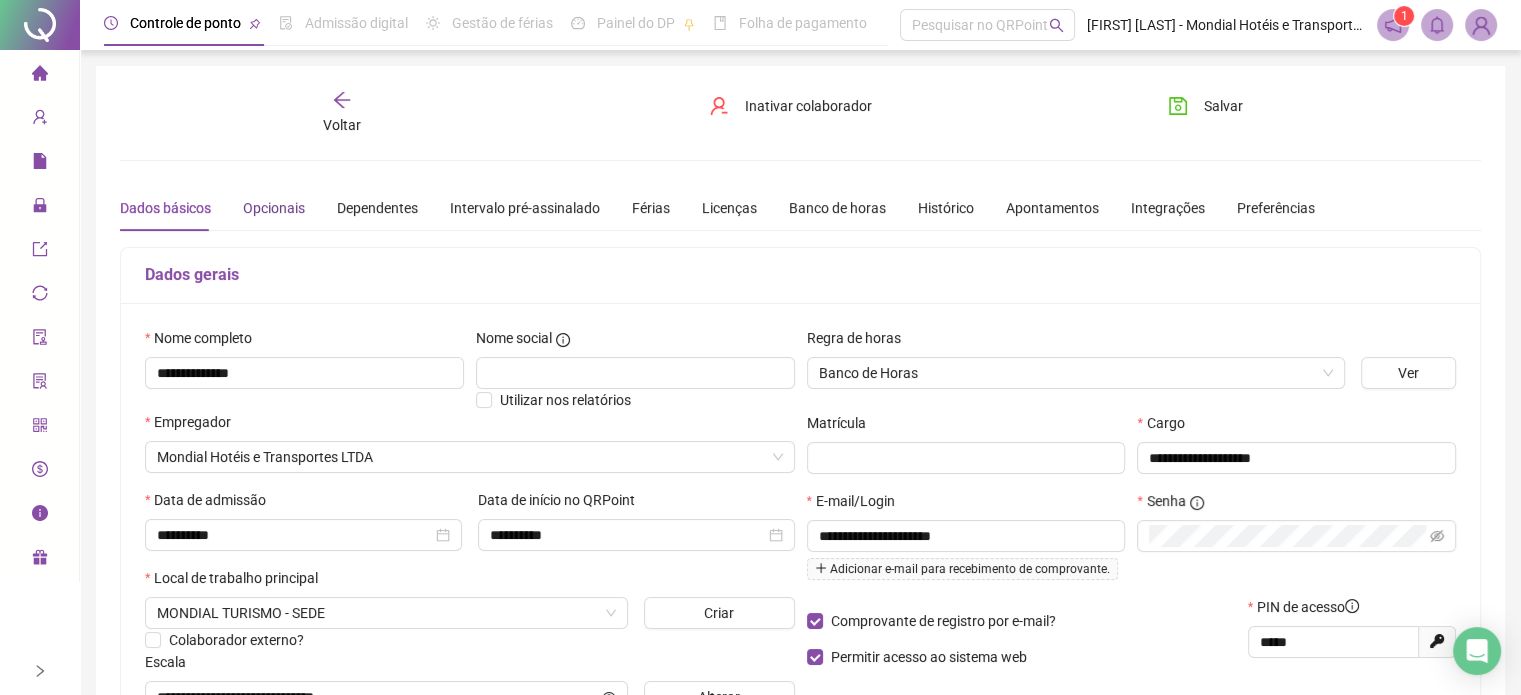 click on "Opcionais" at bounding box center (274, 208) 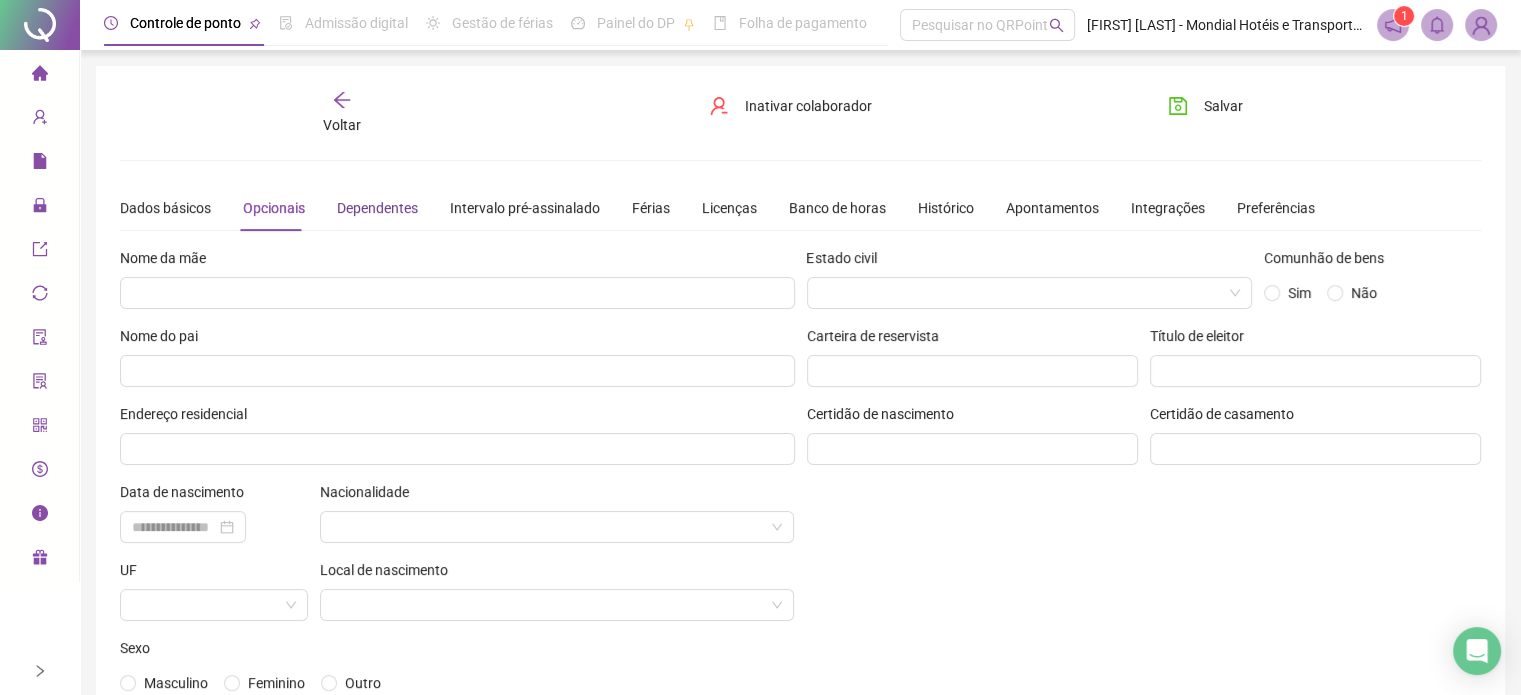click on "Dependentes" at bounding box center (377, 208) 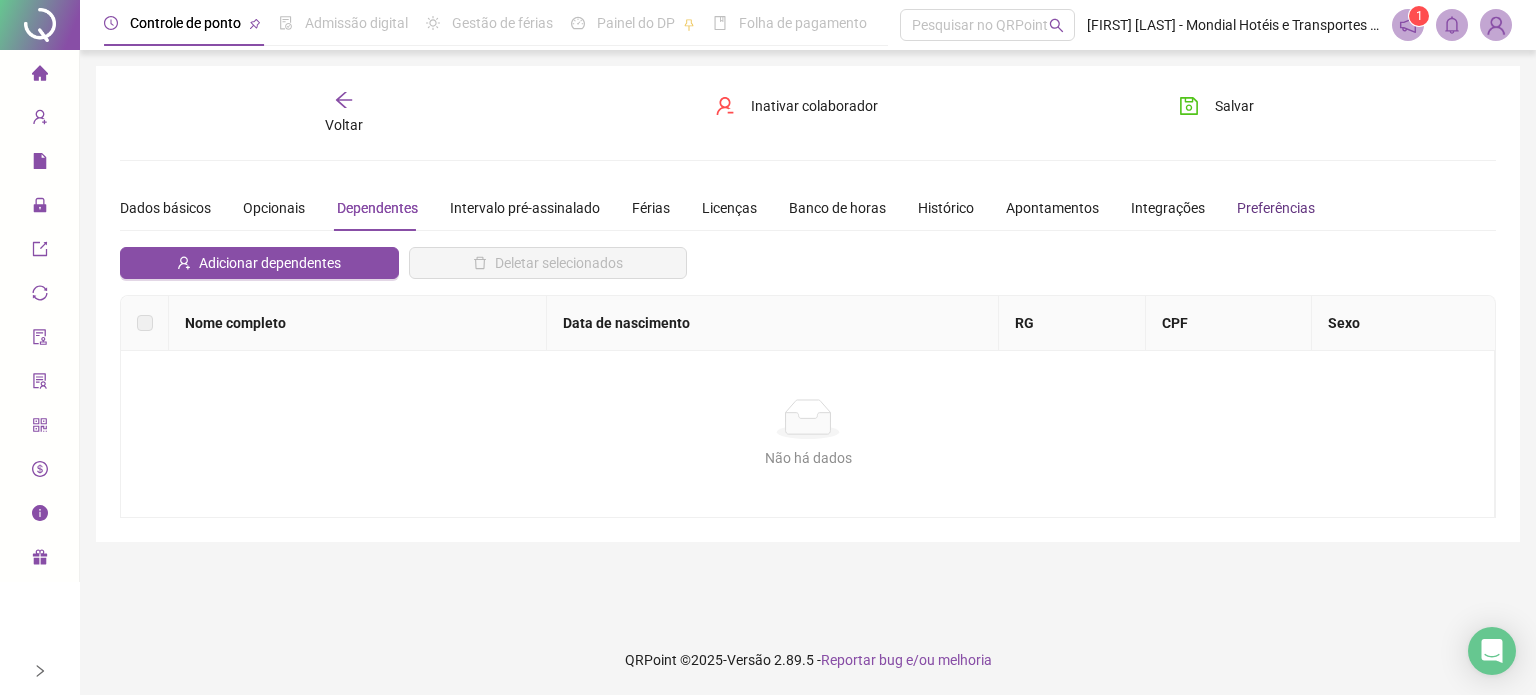 click on "Preferências" at bounding box center (1276, 208) 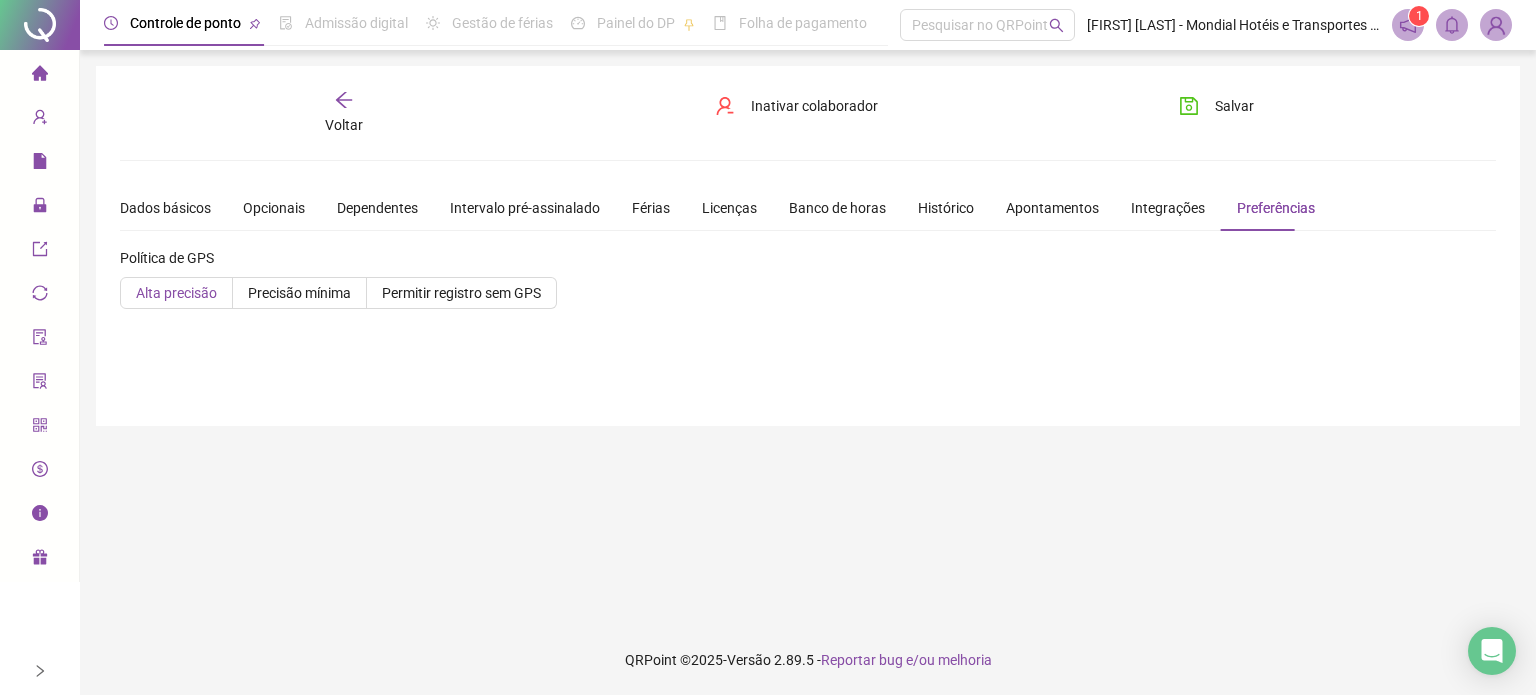 click on "Alta precisão" at bounding box center [176, 293] 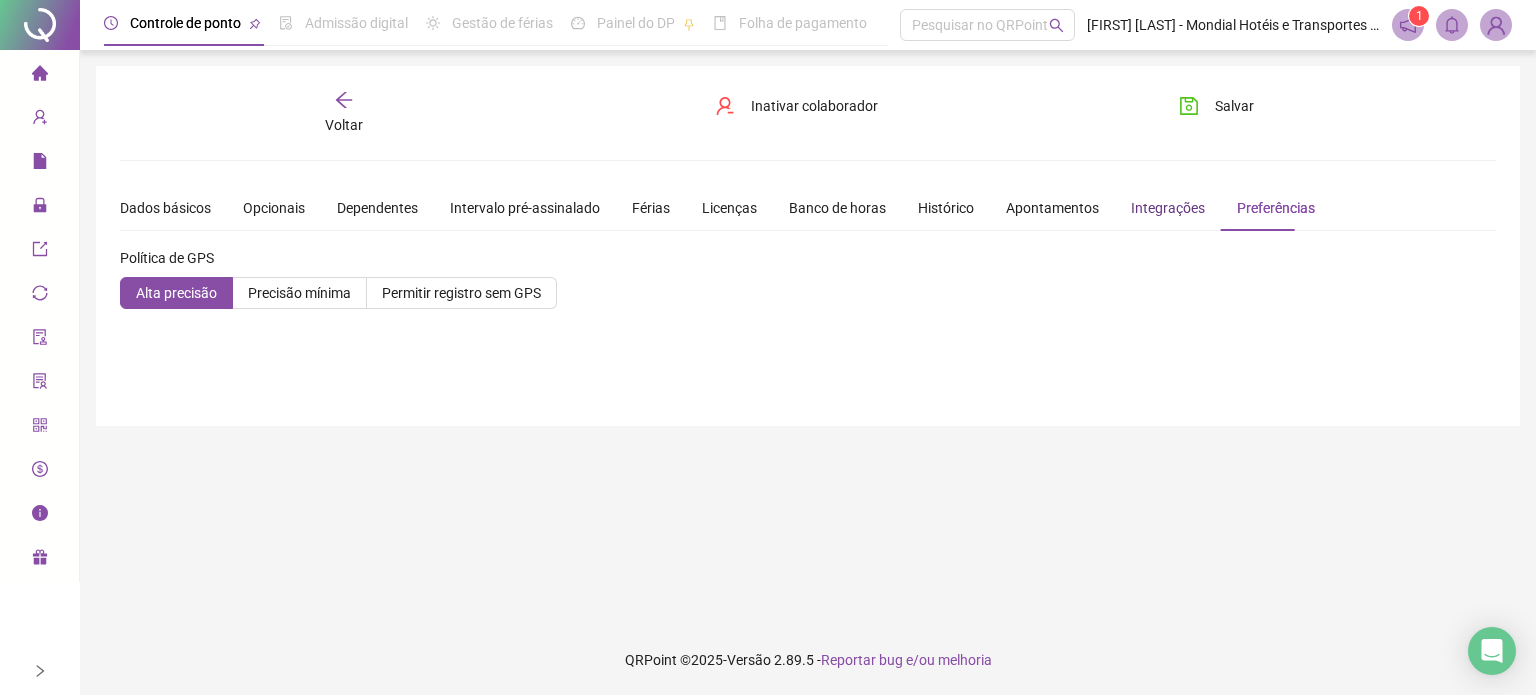 click on "Integrações" at bounding box center [1168, 208] 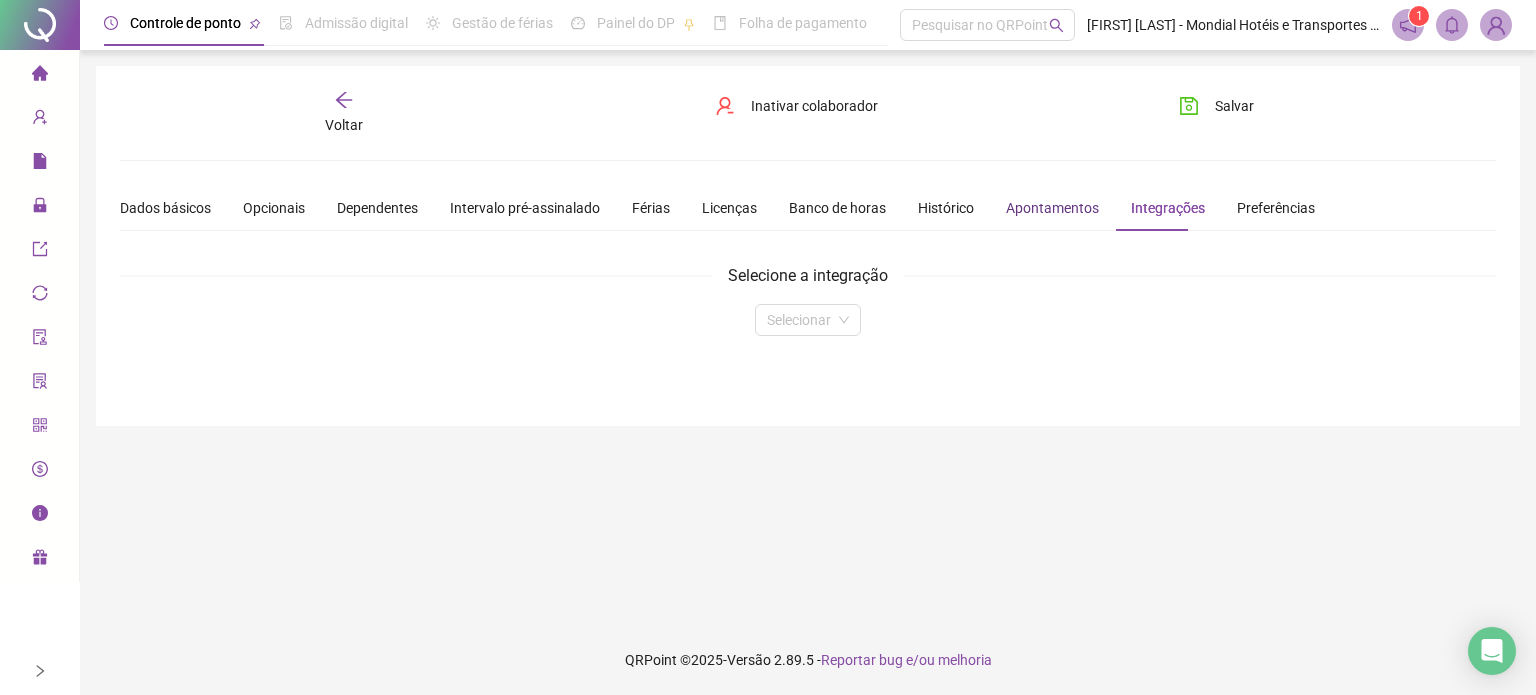 click on "Apontamentos" at bounding box center [1052, 208] 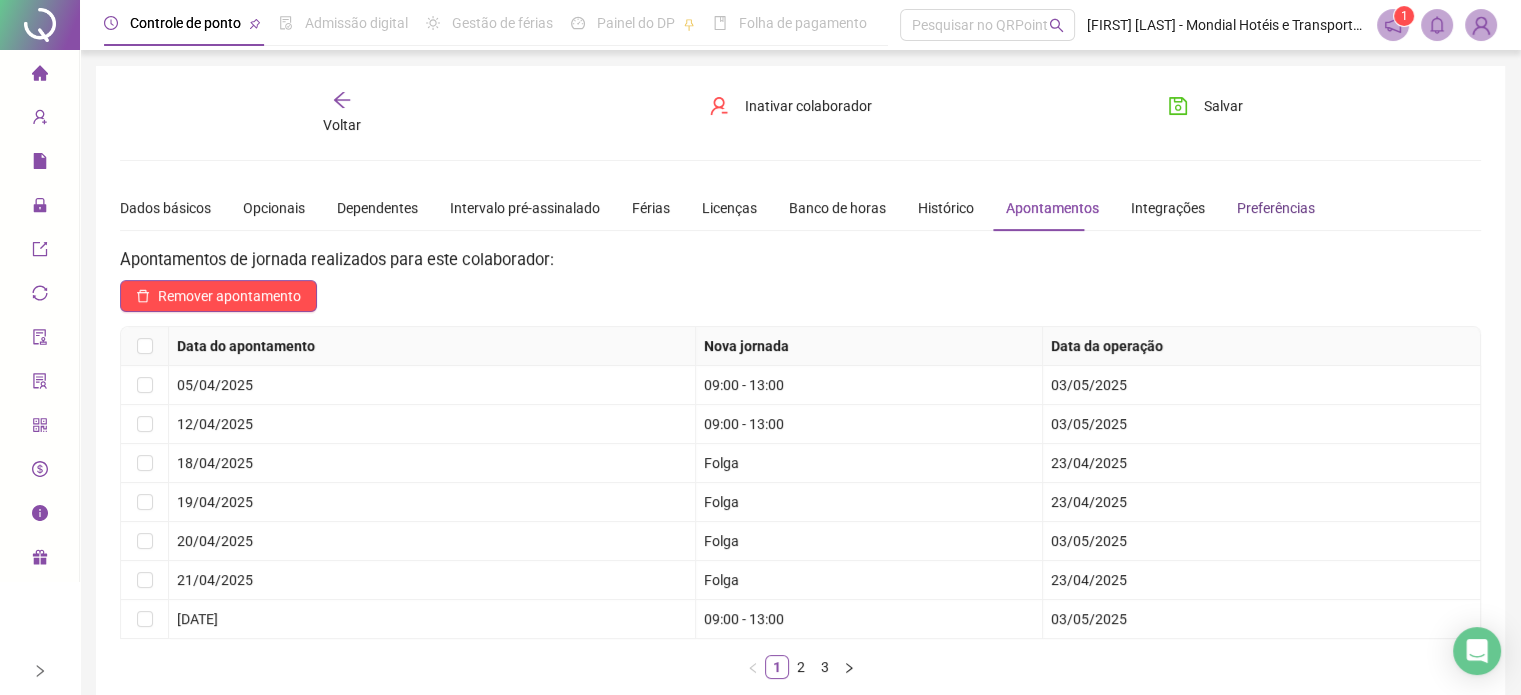 click on "Preferências" at bounding box center (1276, 208) 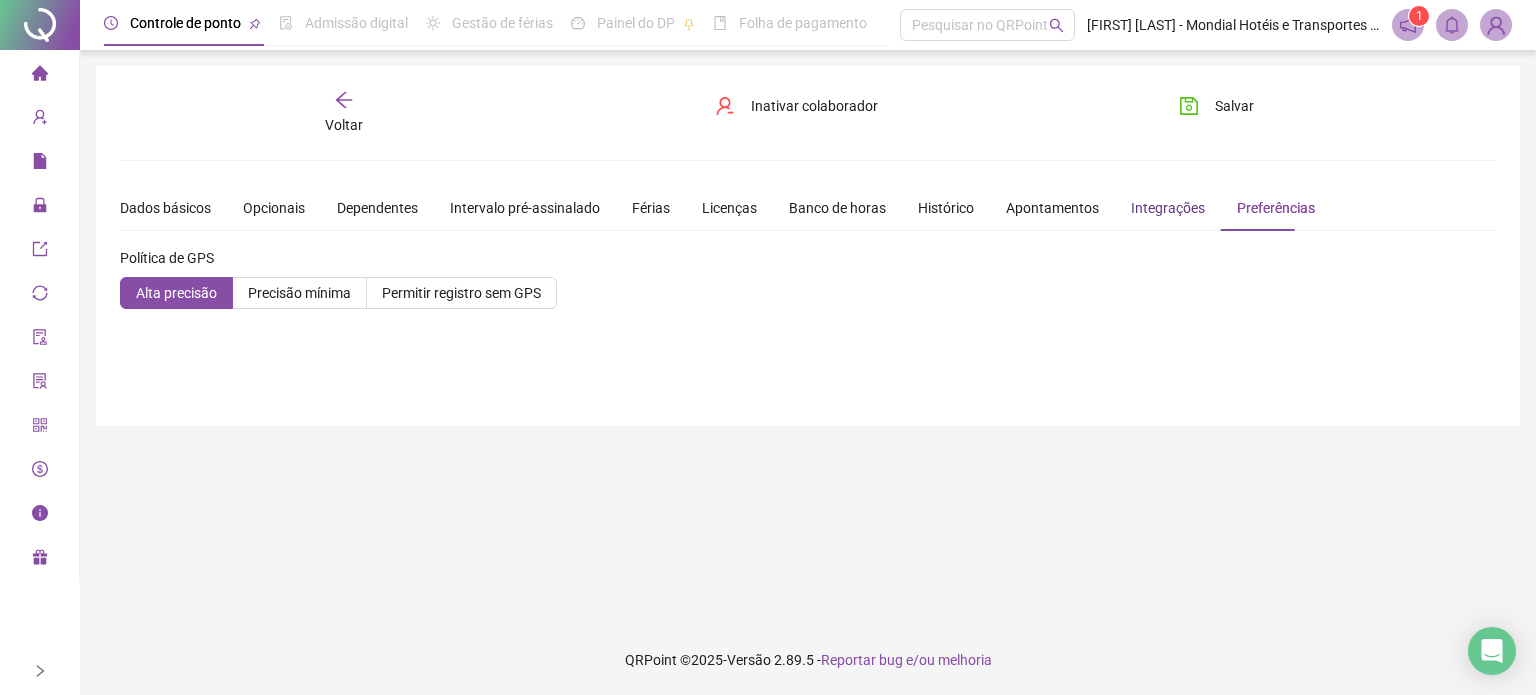 click on "Integrações" at bounding box center (1168, 208) 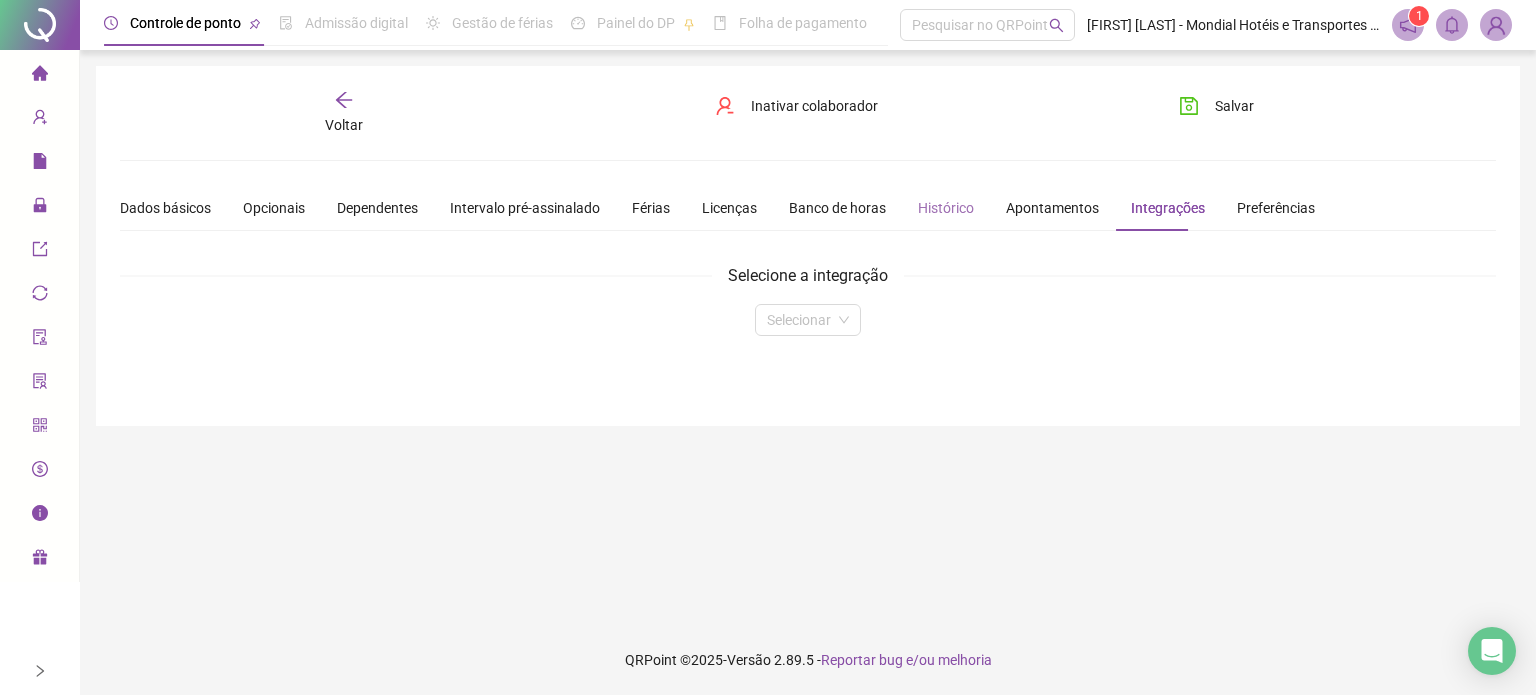 click on "Histórico" at bounding box center (946, 208) 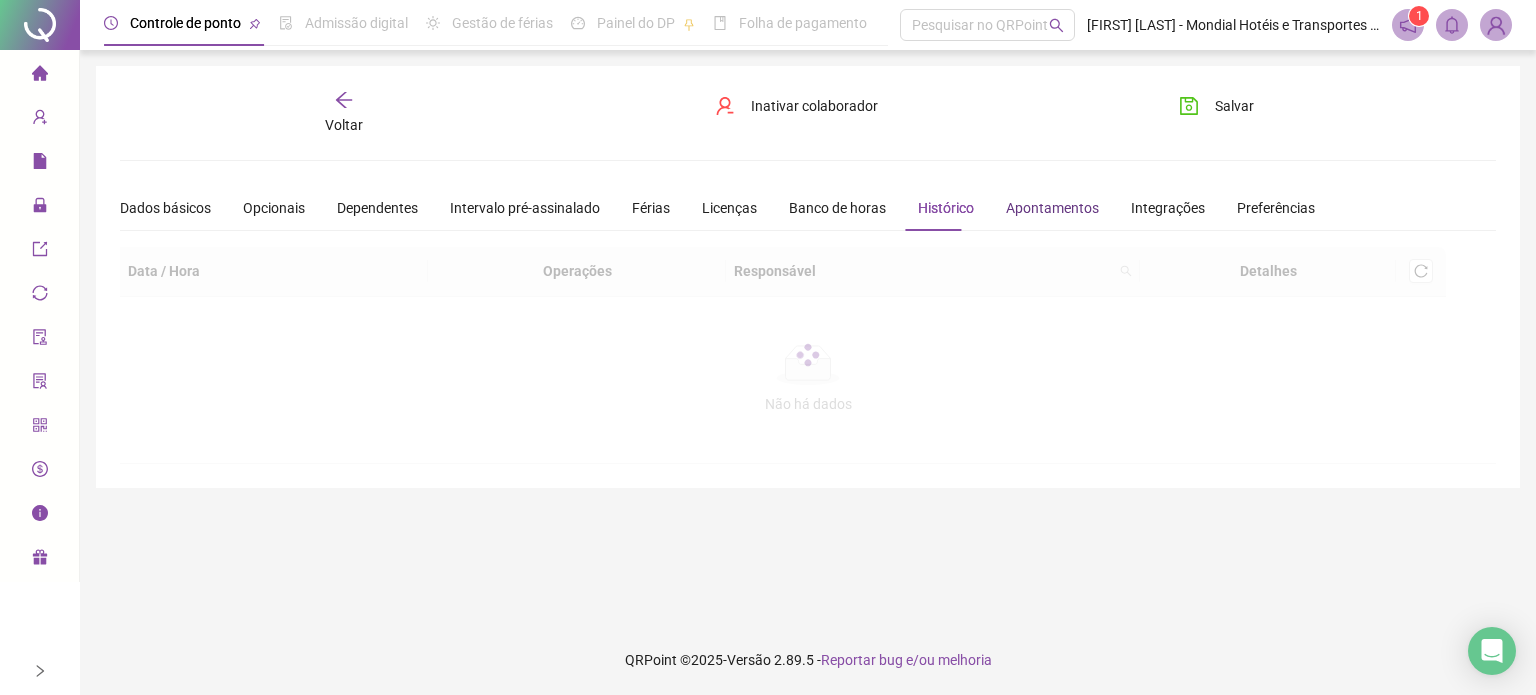 click on "Apontamentos" at bounding box center [1052, 208] 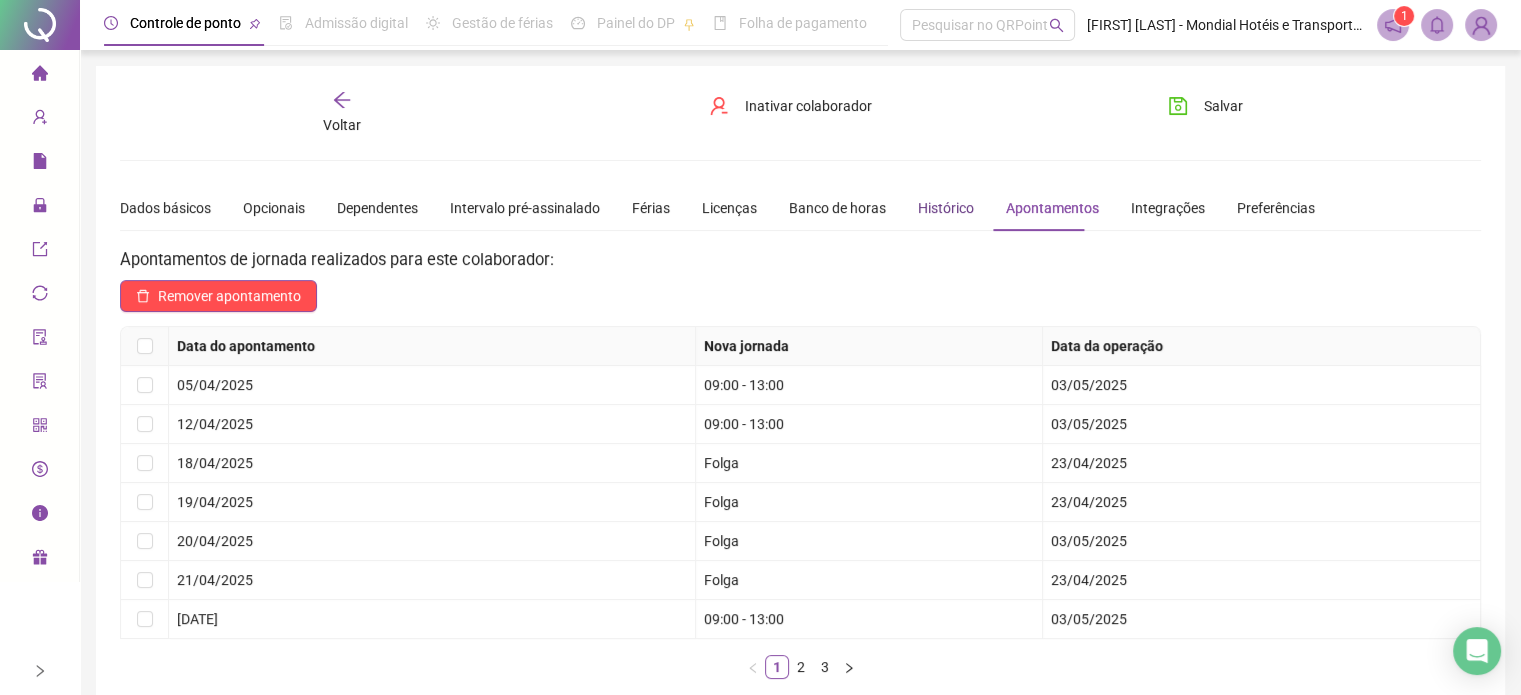 click on "Histórico" at bounding box center (946, 208) 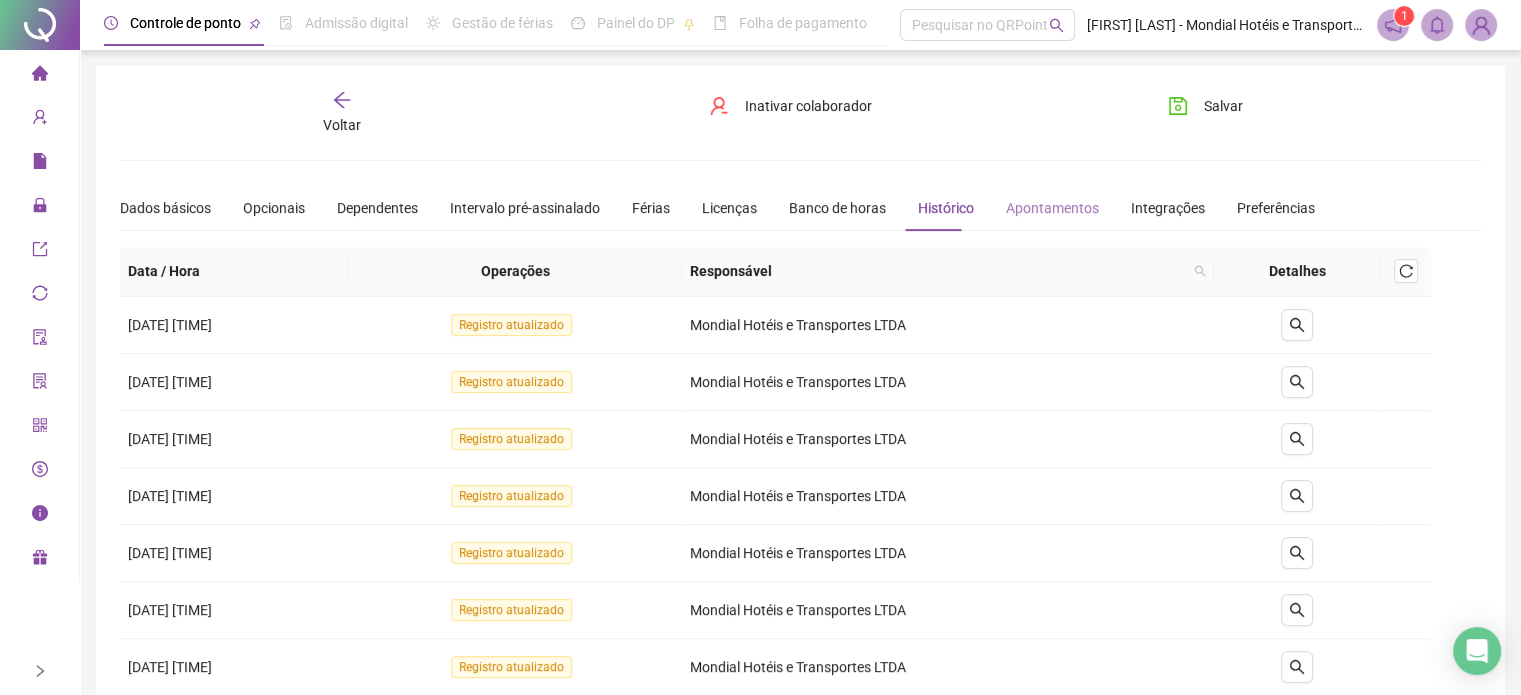 click on "Apontamentos" at bounding box center [1052, 208] 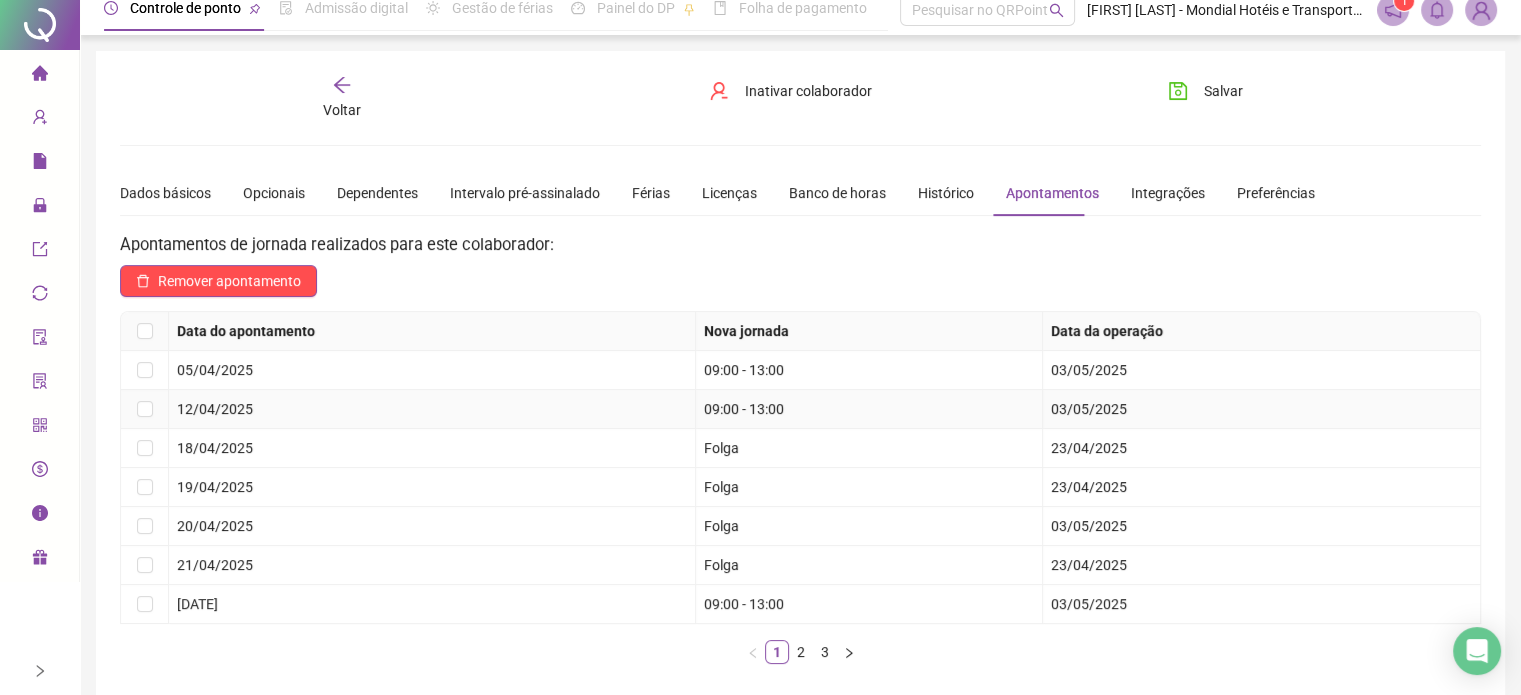 scroll, scrollTop: 0, scrollLeft: 0, axis: both 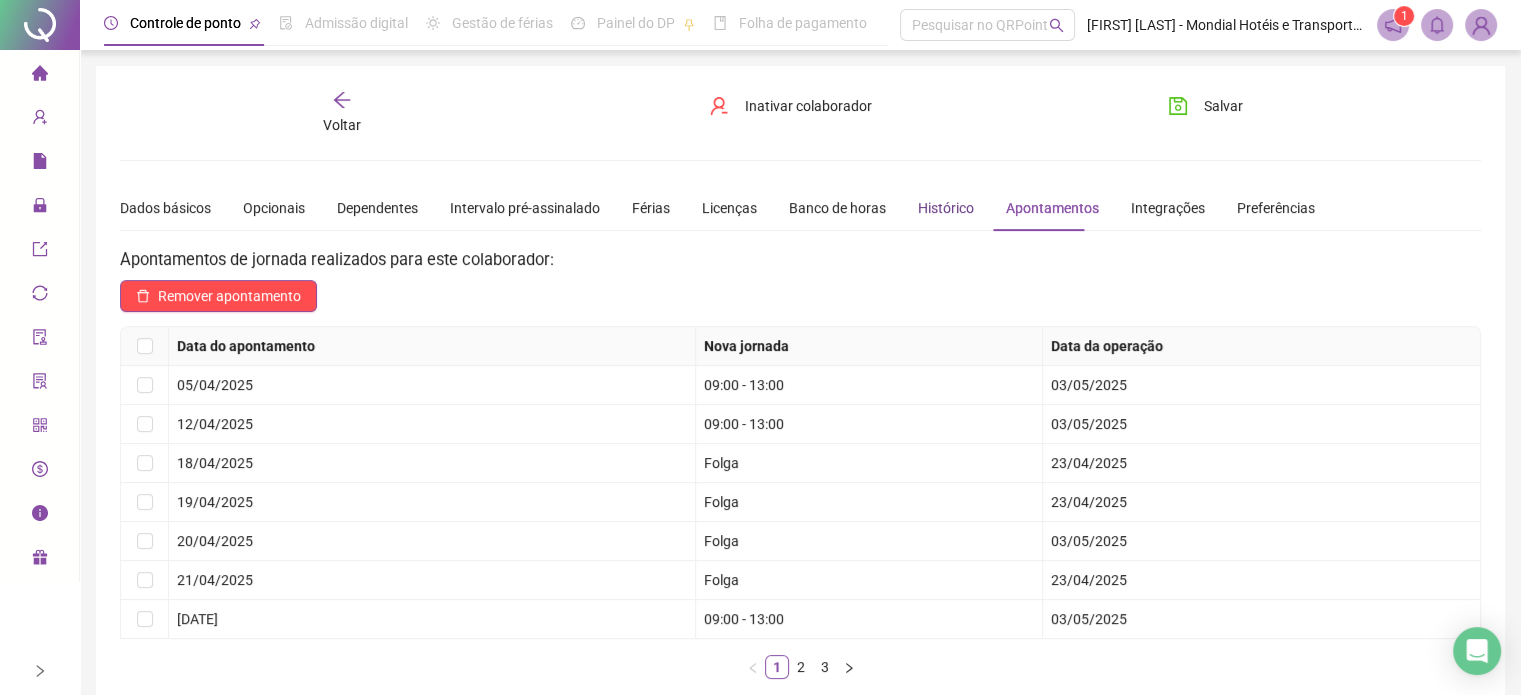 click on "Histórico" at bounding box center [946, 208] 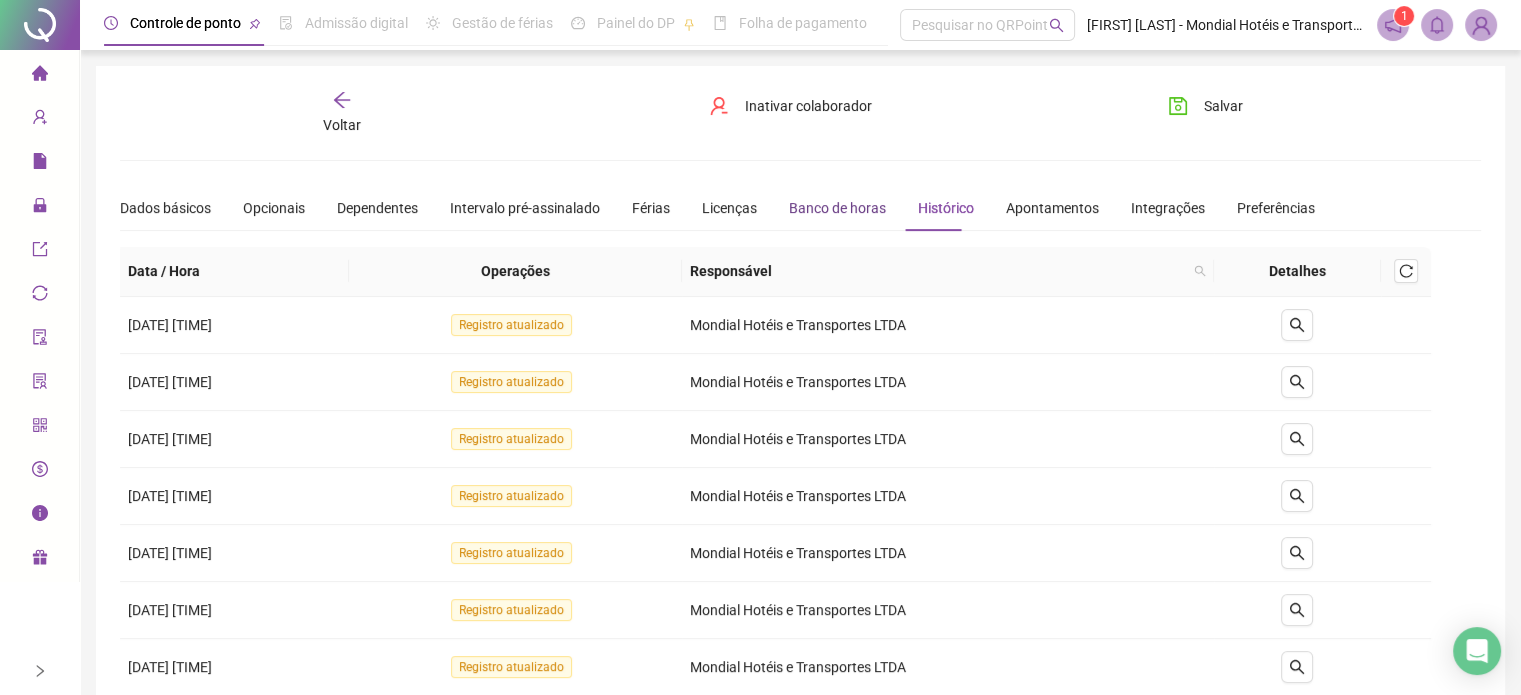 click on "Banco de horas" at bounding box center (837, 208) 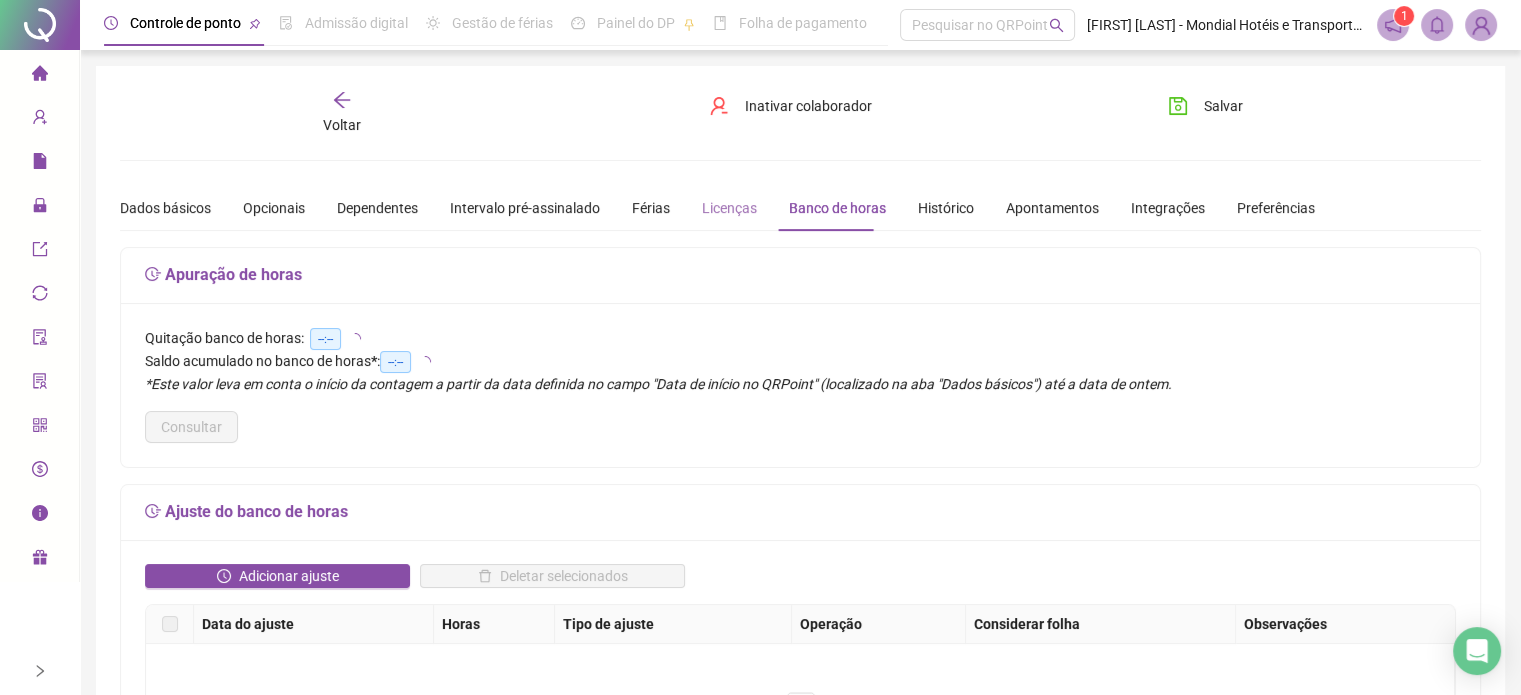 click on "Licenças" at bounding box center [729, 208] 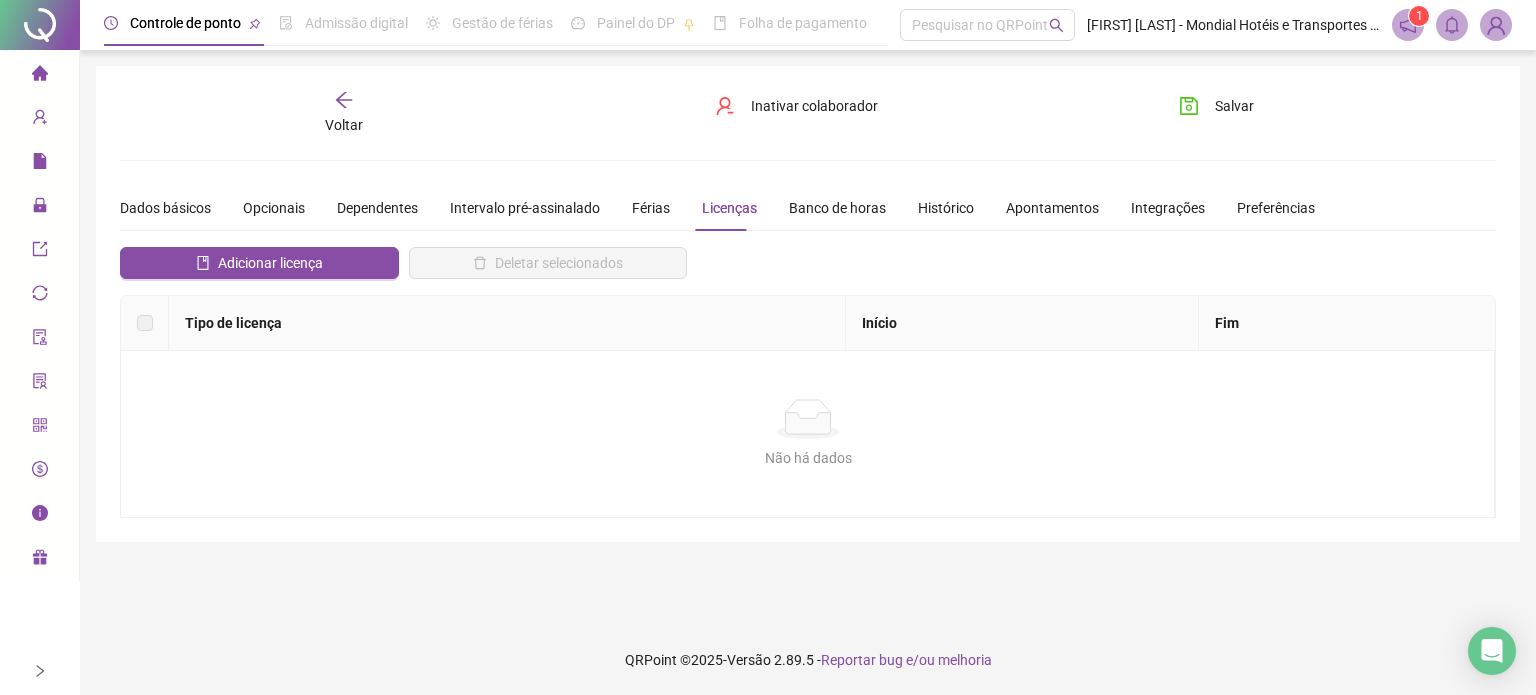 click on "Dados básicos Opcionais Dependentes Intervalo pré-assinalado Férias Licenças Banco de horas Histórico Apontamentos Integrações Preferências" at bounding box center (717, 208) 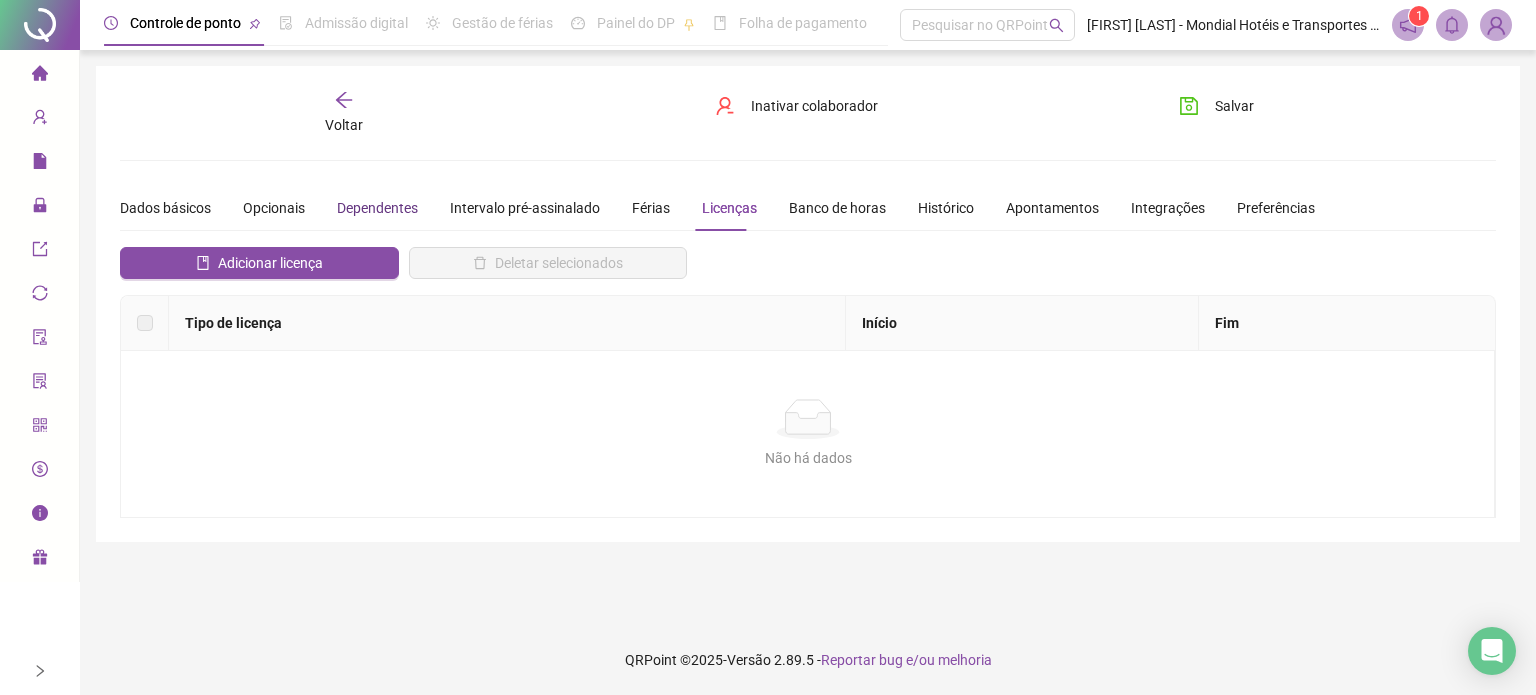 click on "Dependentes" at bounding box center [377, 208] 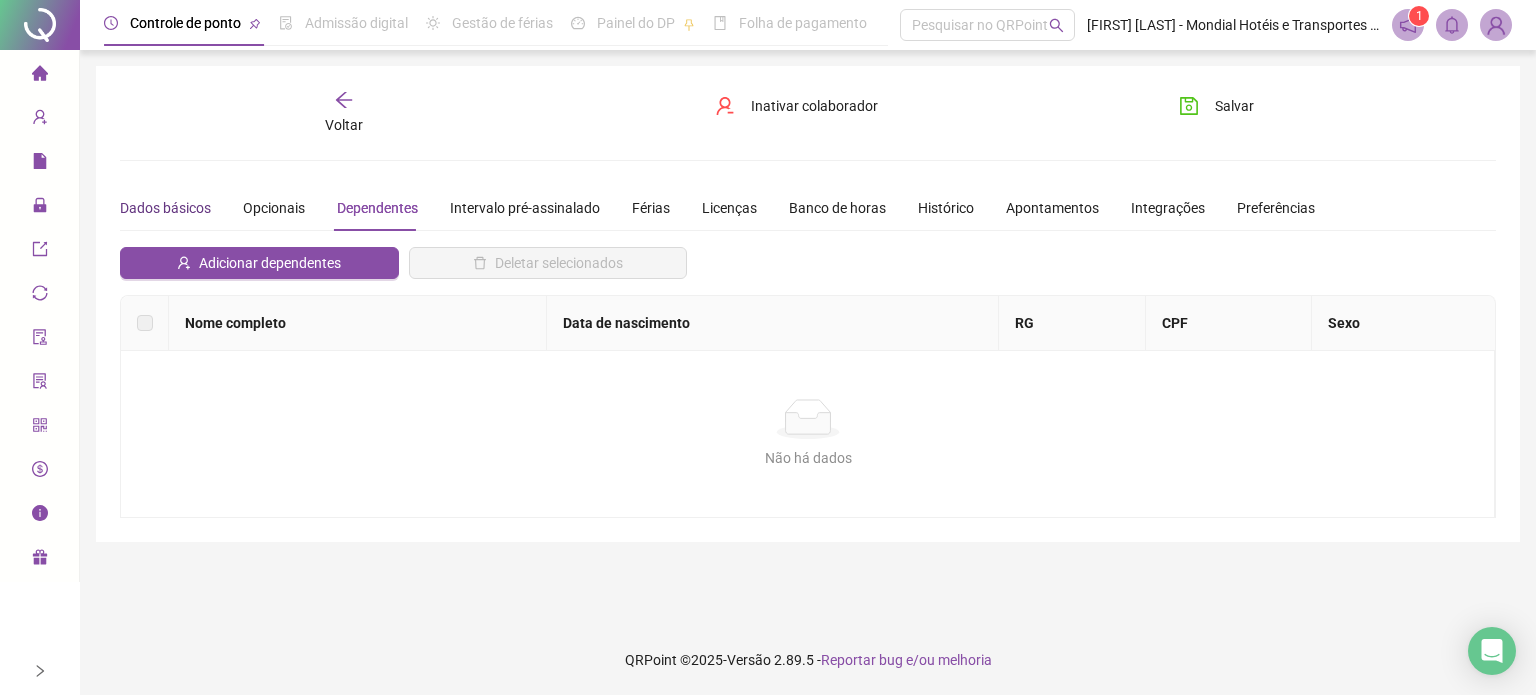 click on "Dados básicos" at bounding box center [165, 208] 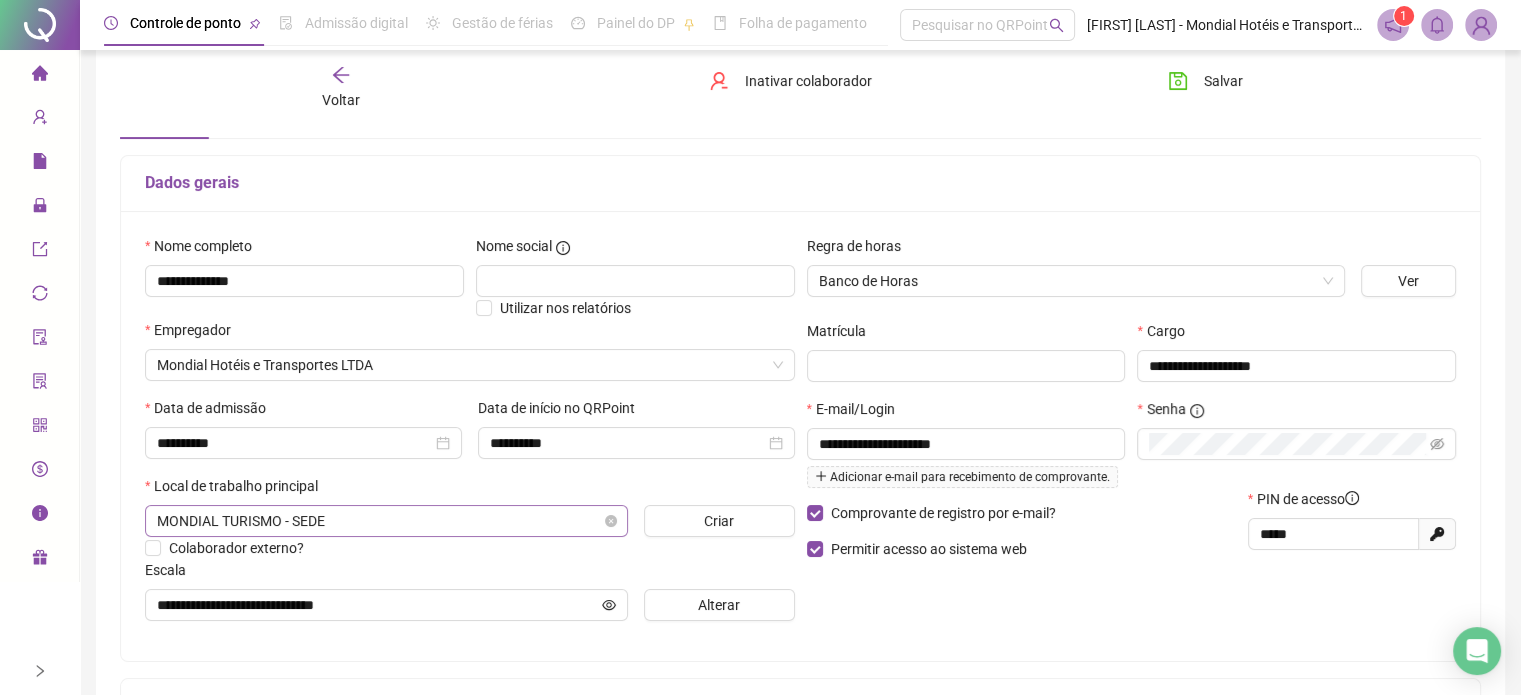 scroll, scrollTop: 200, scrollLeft: 0, axis: vertical 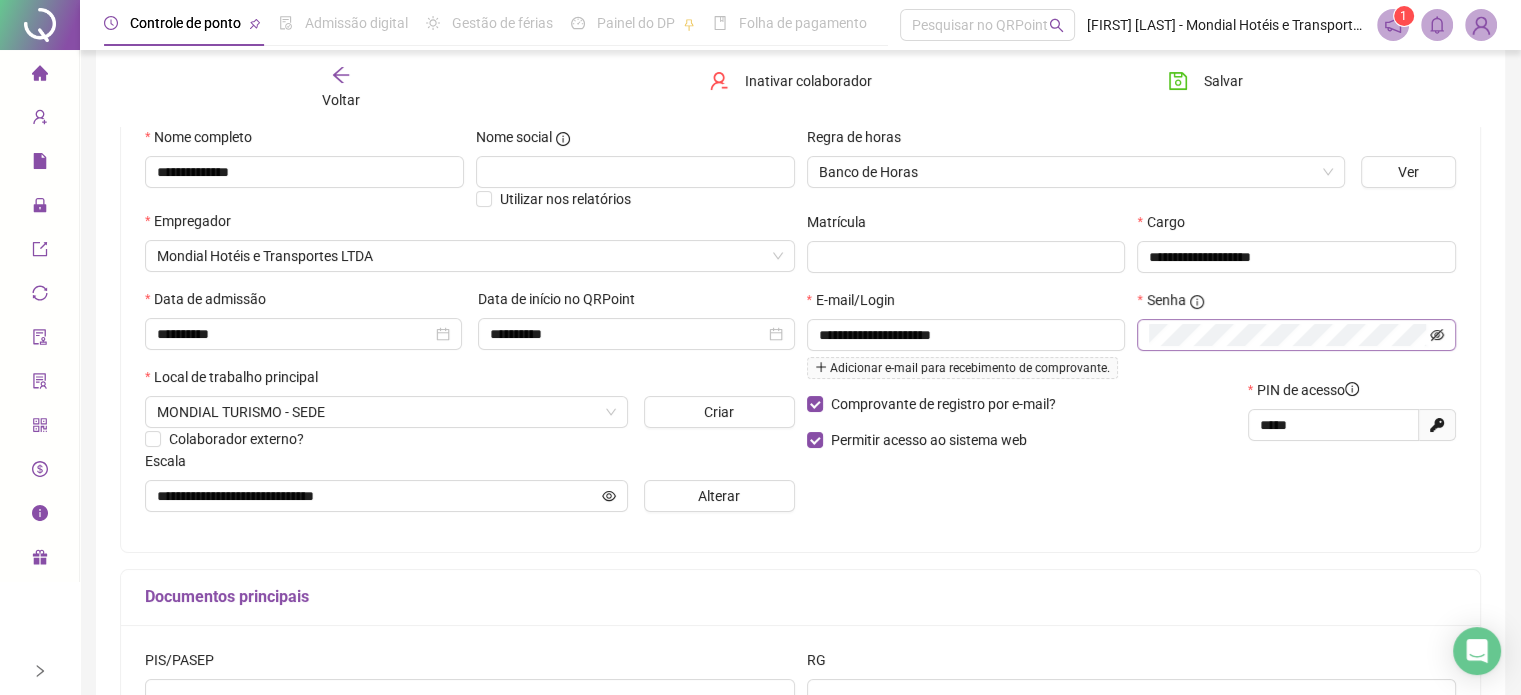 click 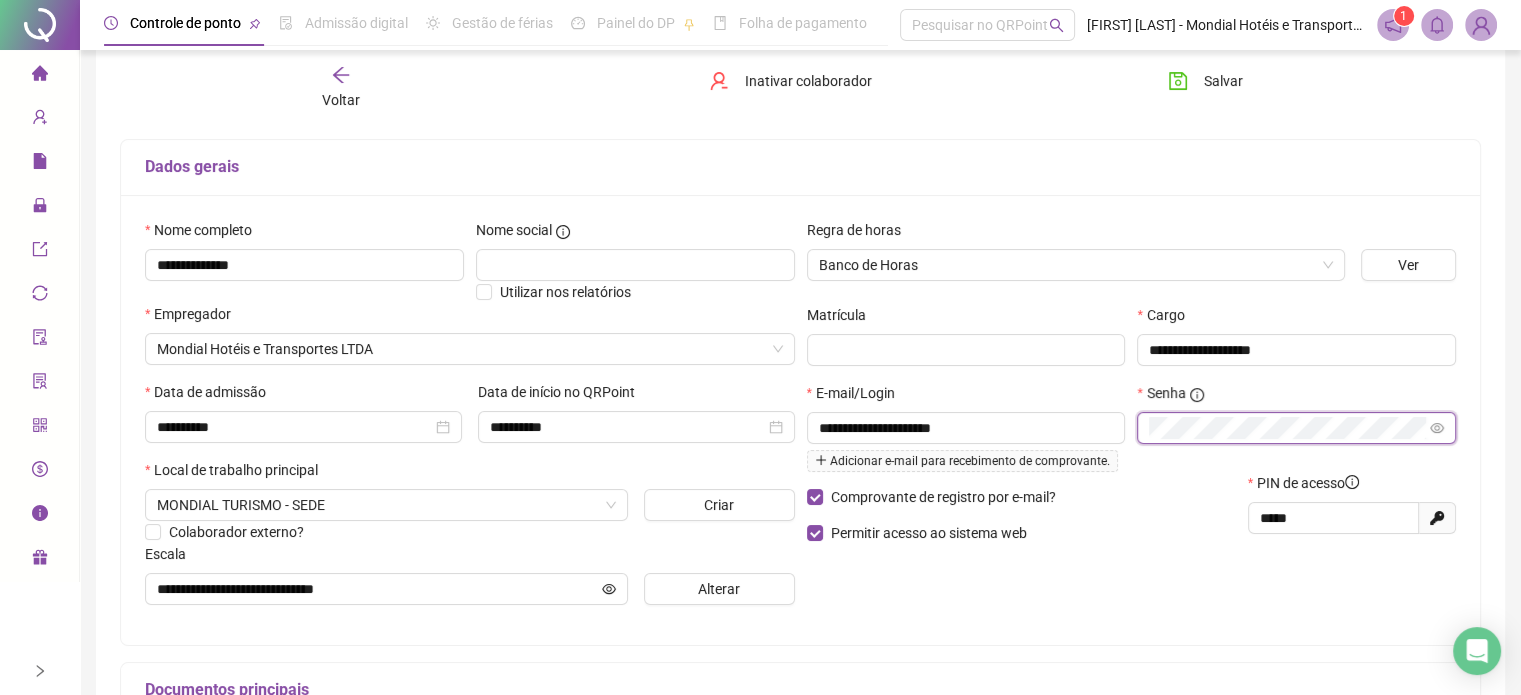 scroll, scrollTop: 0, scrollLeft: 0, axis: both 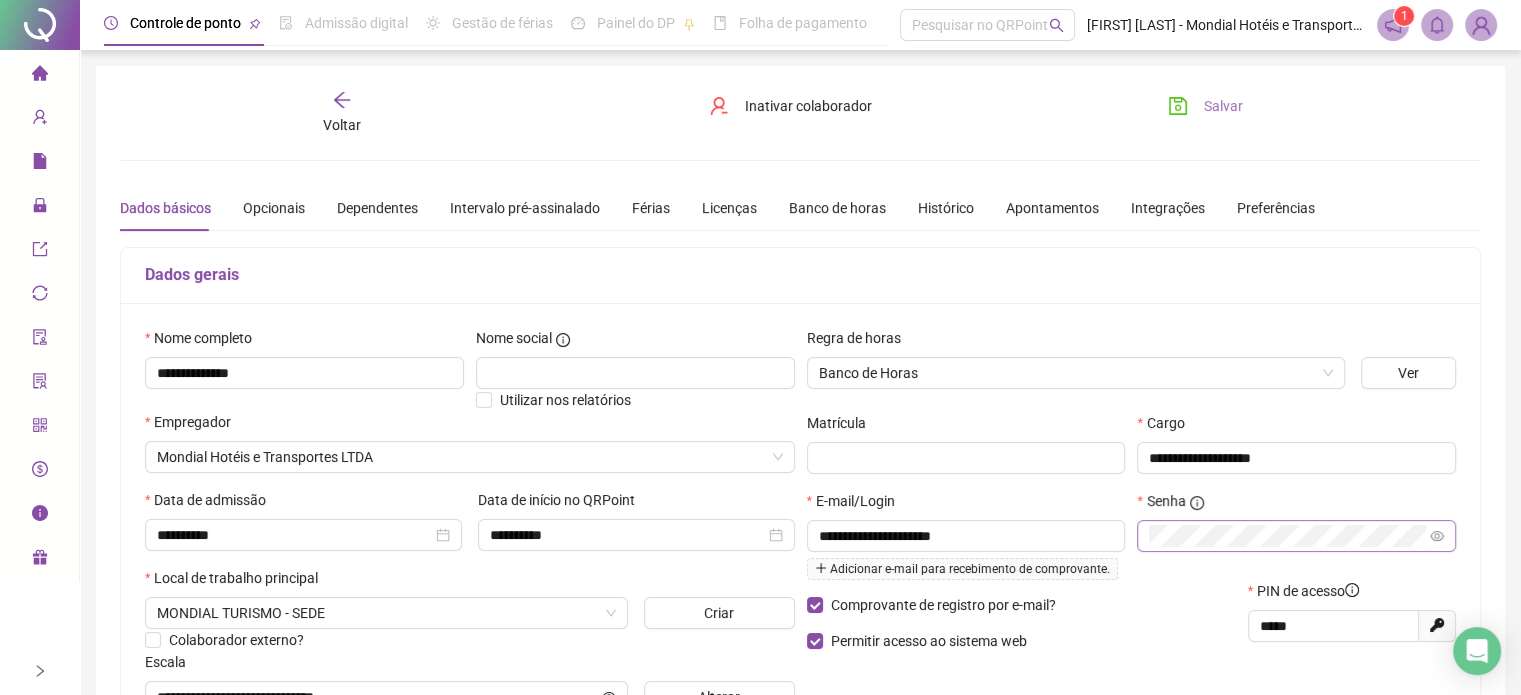click on "Salvar" at bounding box center [1223, 106] 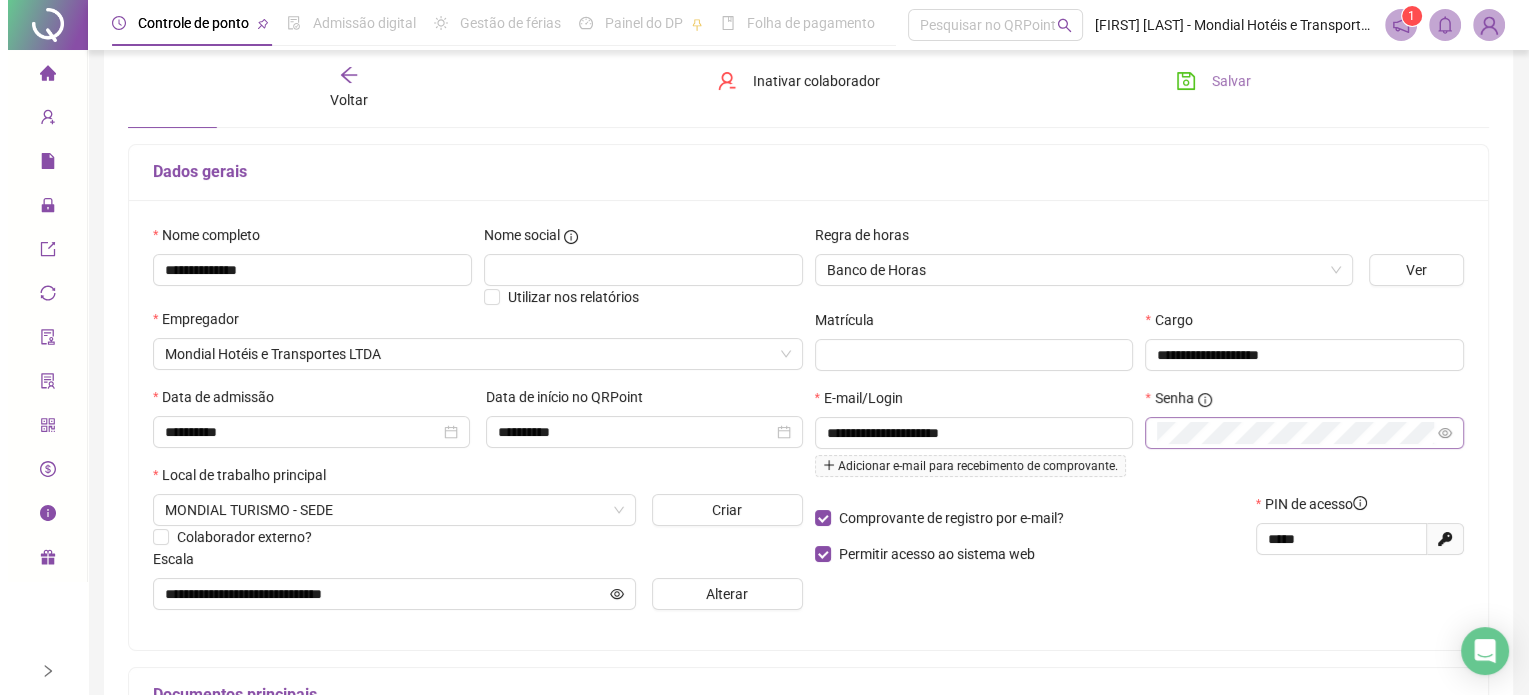scroll, scrollTop: 200, scrollLeft: 0, axis: vertical 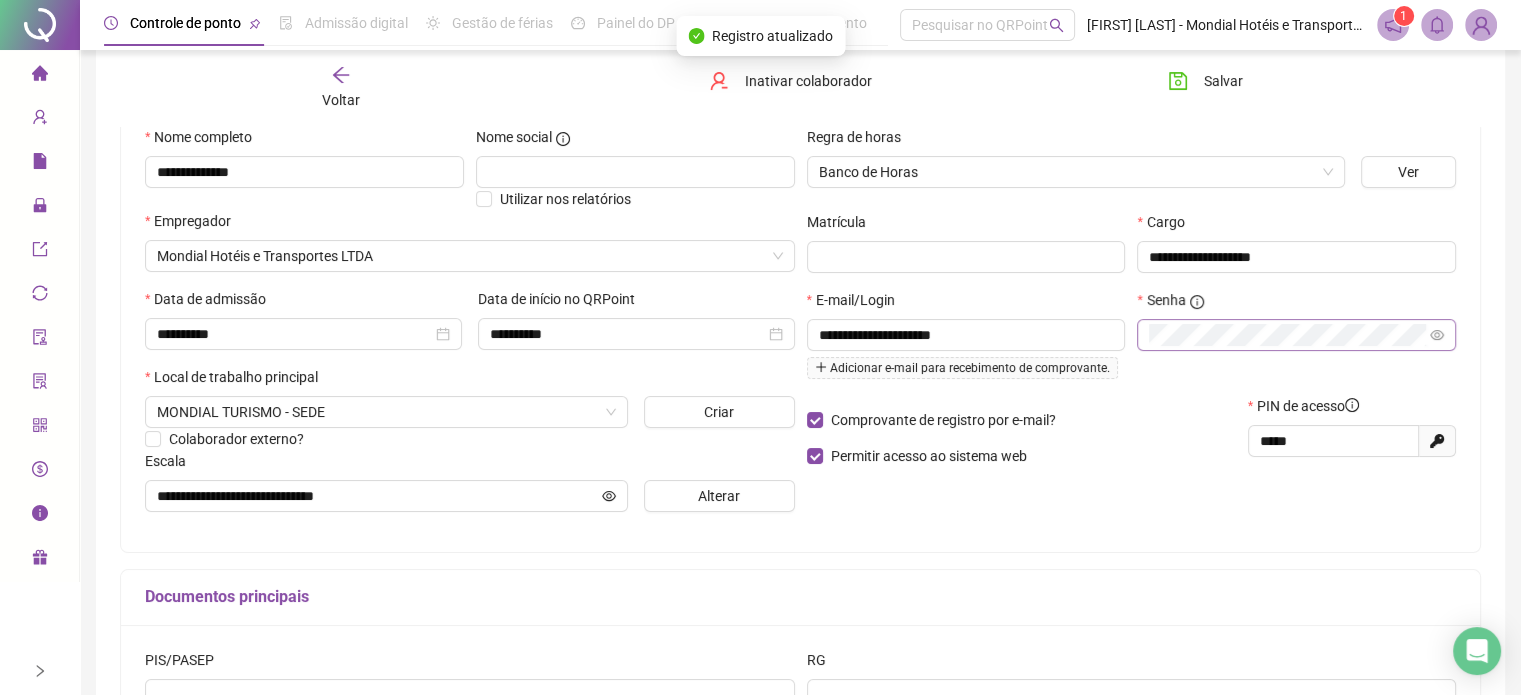 click on "Senha" at bounding box center [1296, 304] 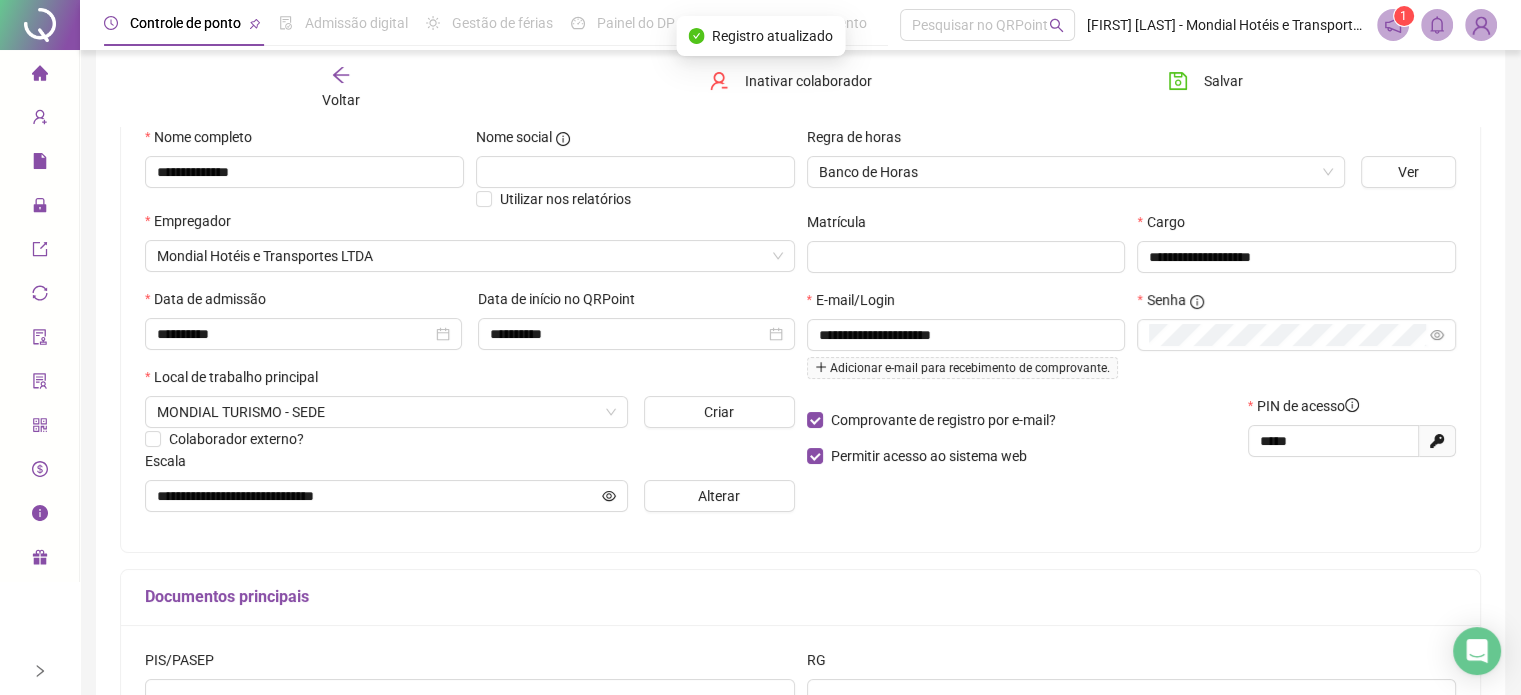 click on "Comprovante de registro por e-mail? Permitir acesso ao sistema web" at bounding box center [1021, 438] 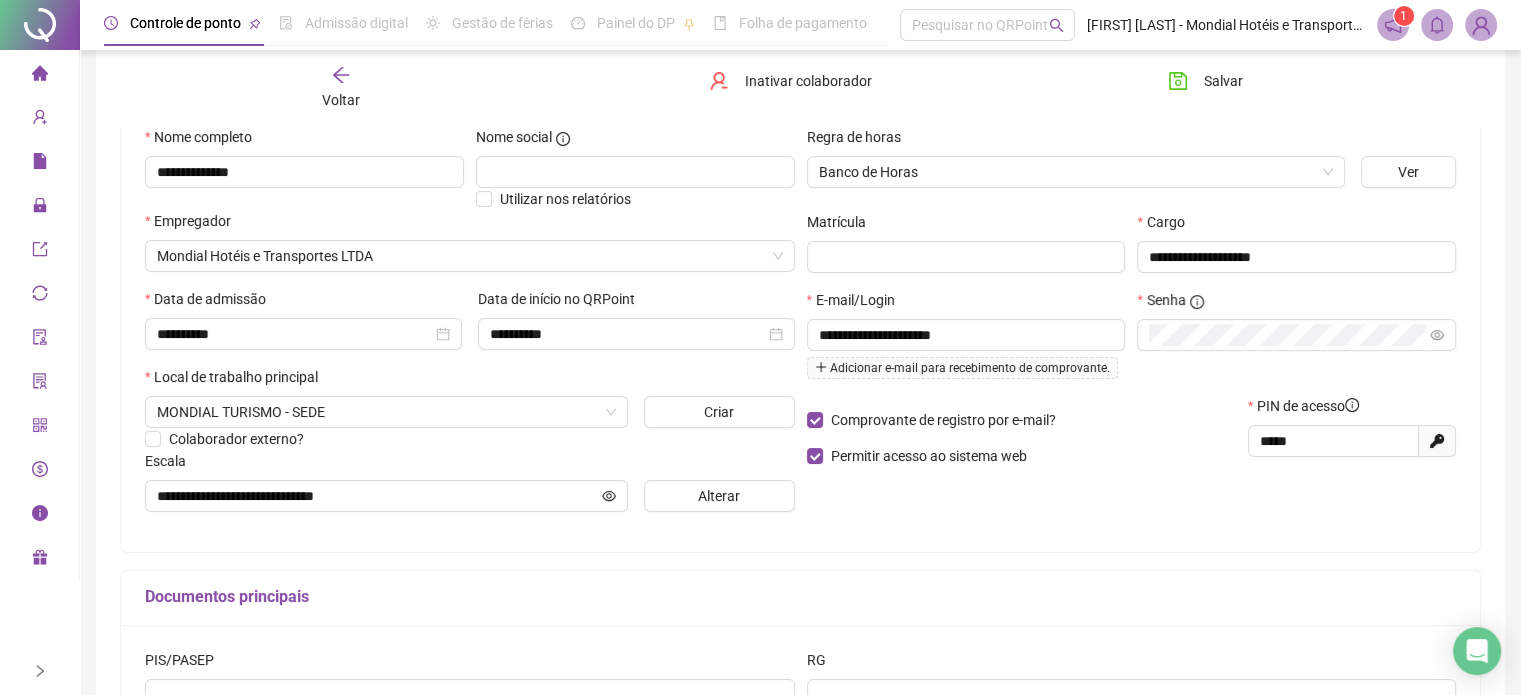 click on "Gerar QRCode" at bounding box center (39, 426) 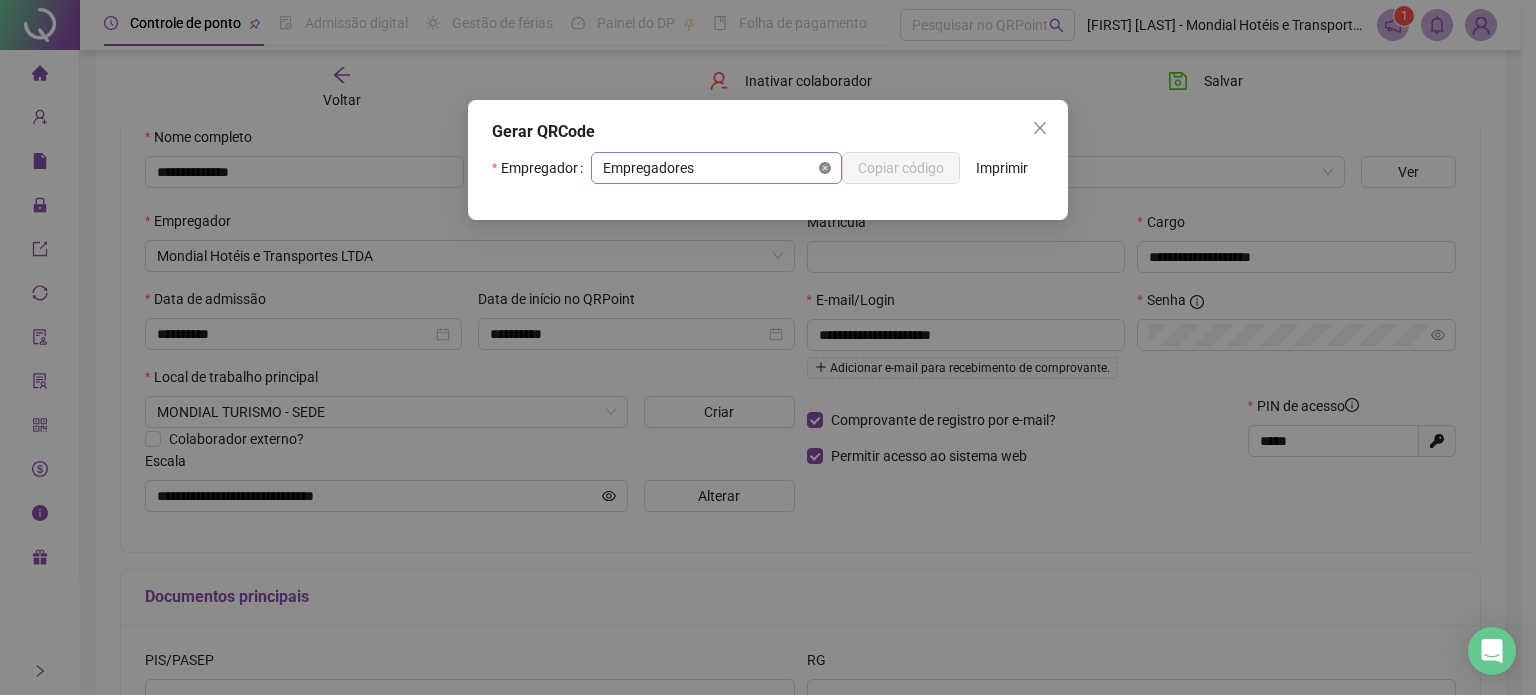 click 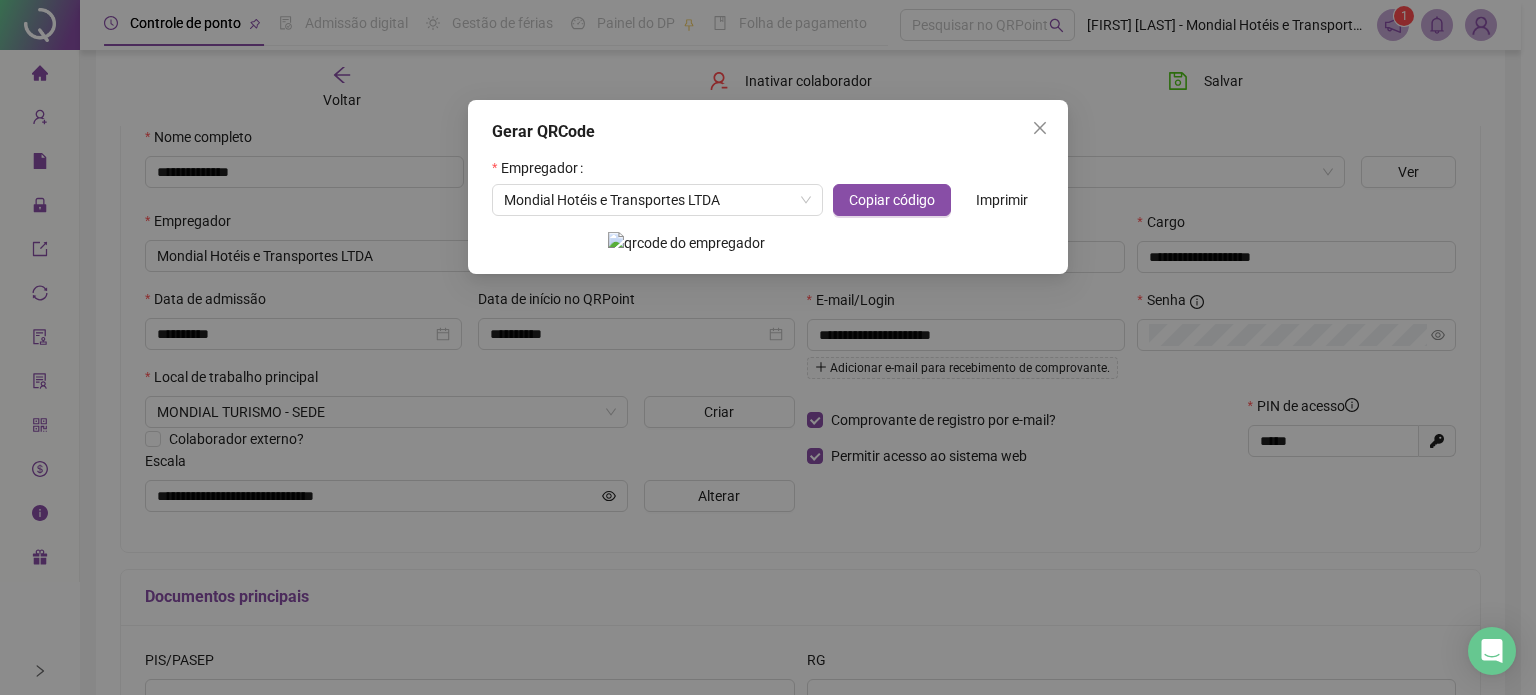 click on "Empregador Mondial Hotéis e Transportes LTDA Copiar código Imprimir" at bounding box center [768, 184] 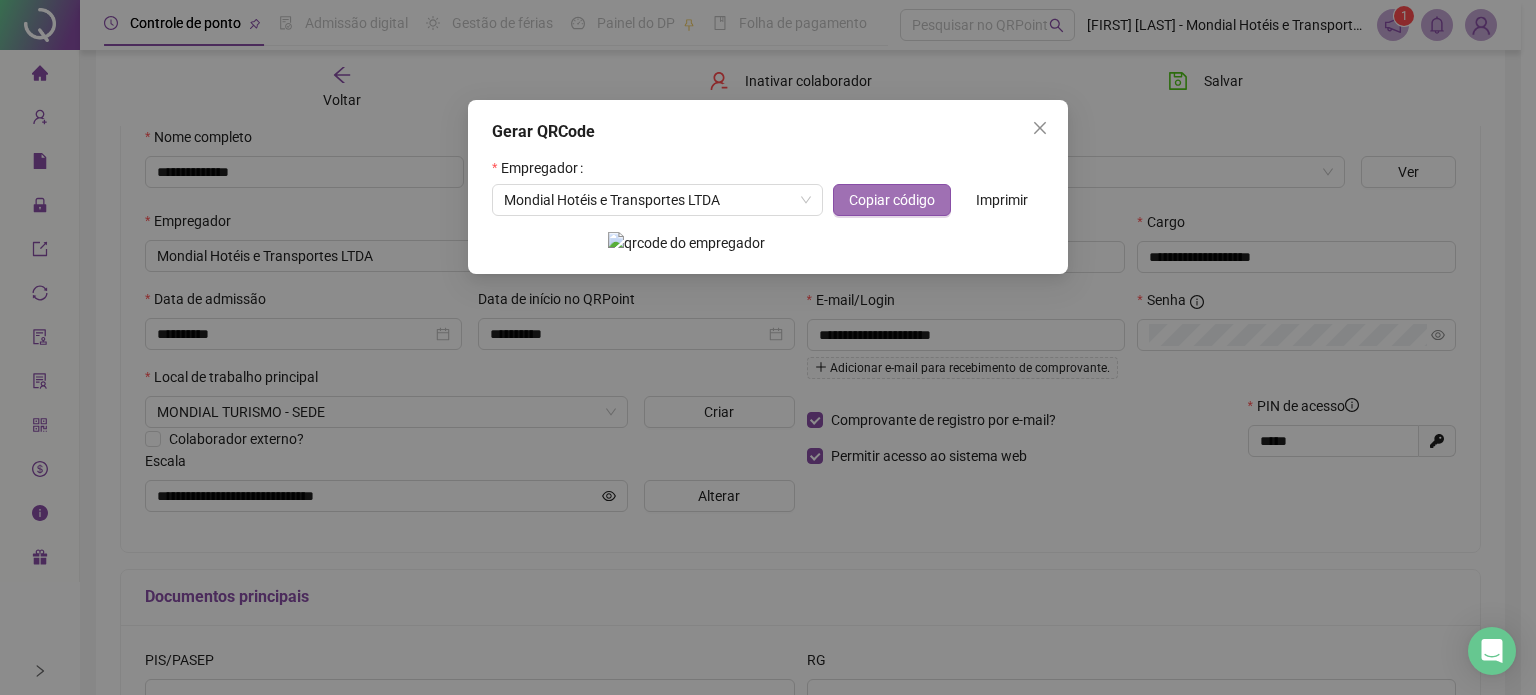 click on "Copiar código" at bounding box center [892, 200] 